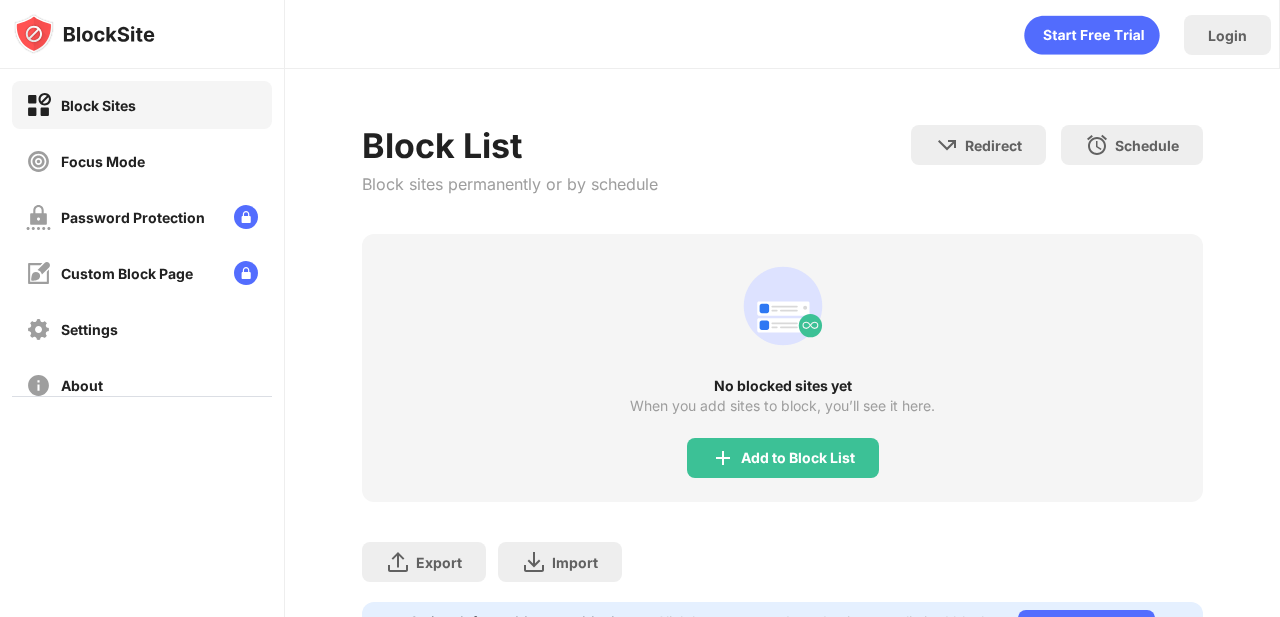 scroll, scrollTop: 0, scrollLeft: 0, axis: both 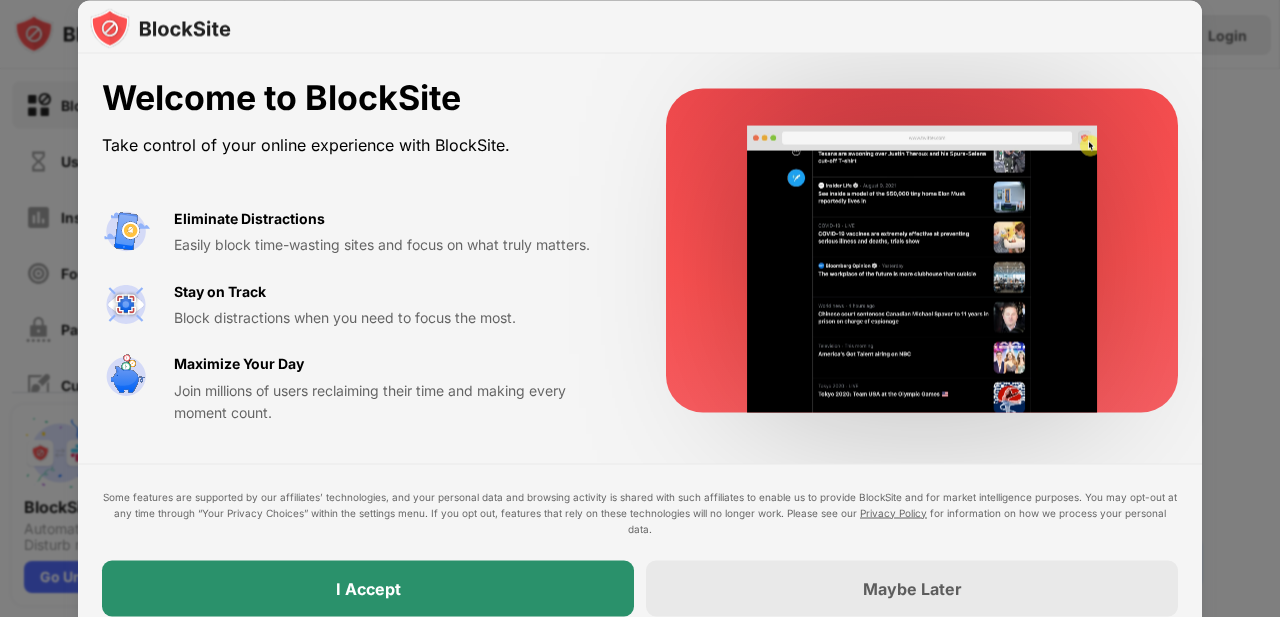 click on "I Accept" at bounding box center [368, 588] 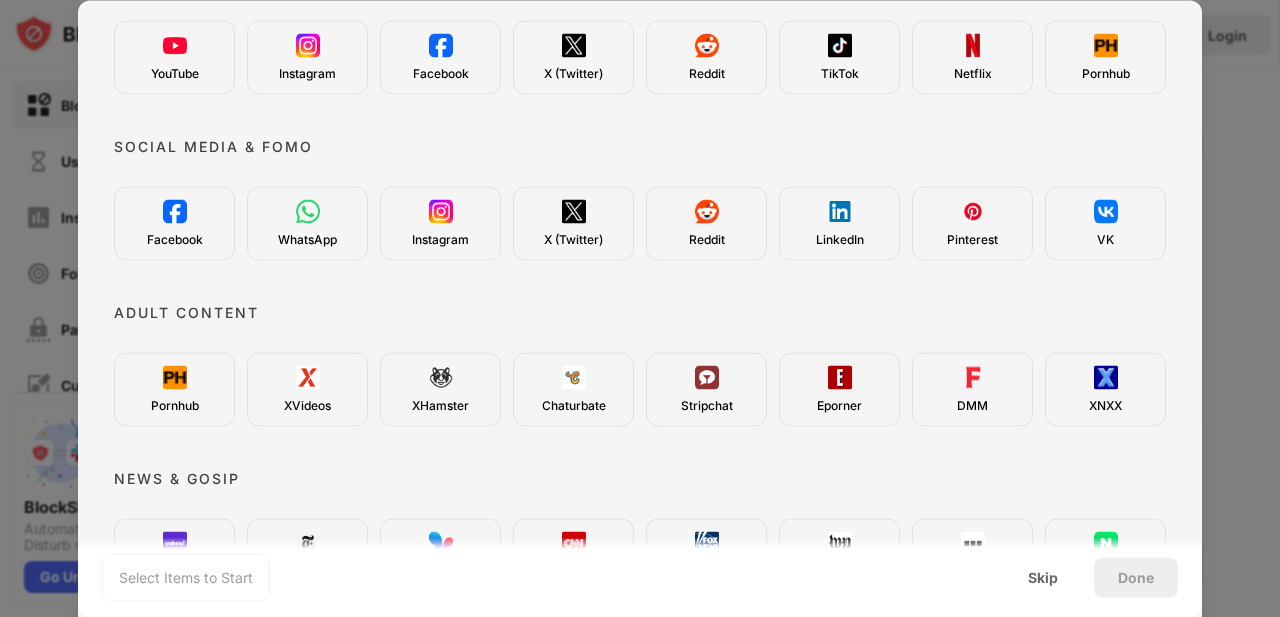 scroll, scrollTop: 152, scrollLeft: 0, axis: vertical 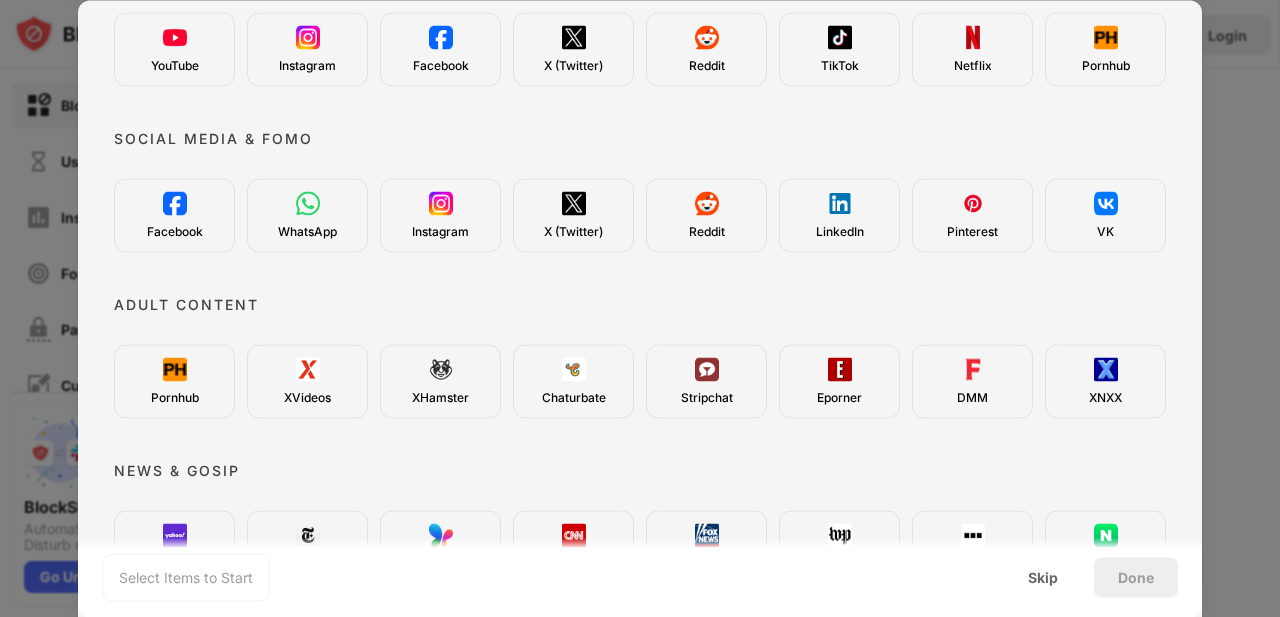 click on "Adult Content" at bounding box center (186, 304) 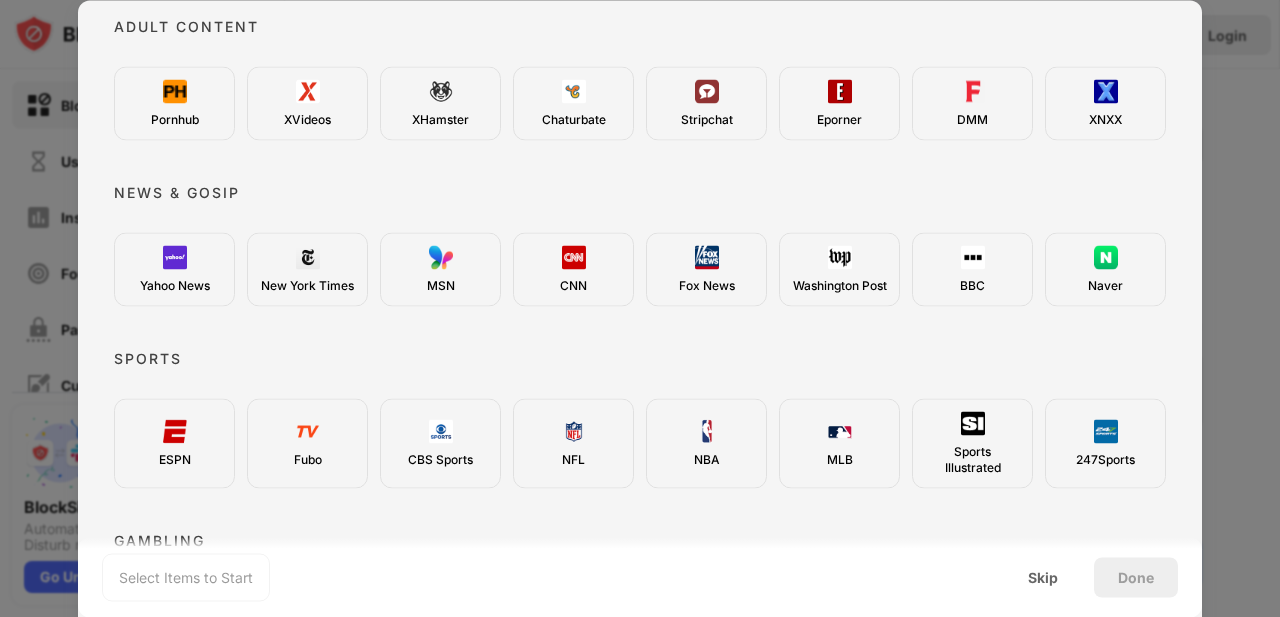 scroll, scrollTop: 738, scrollLeft: 0, axis: vertical 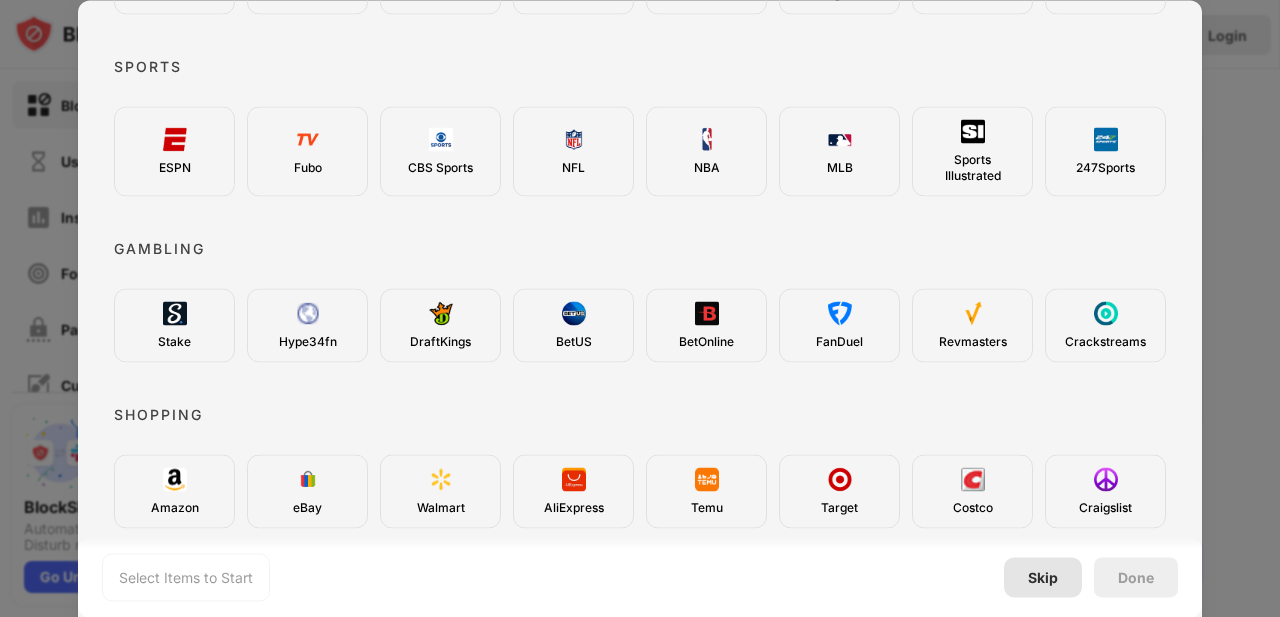 click on "Skip" at bounding box center [1043, 577] 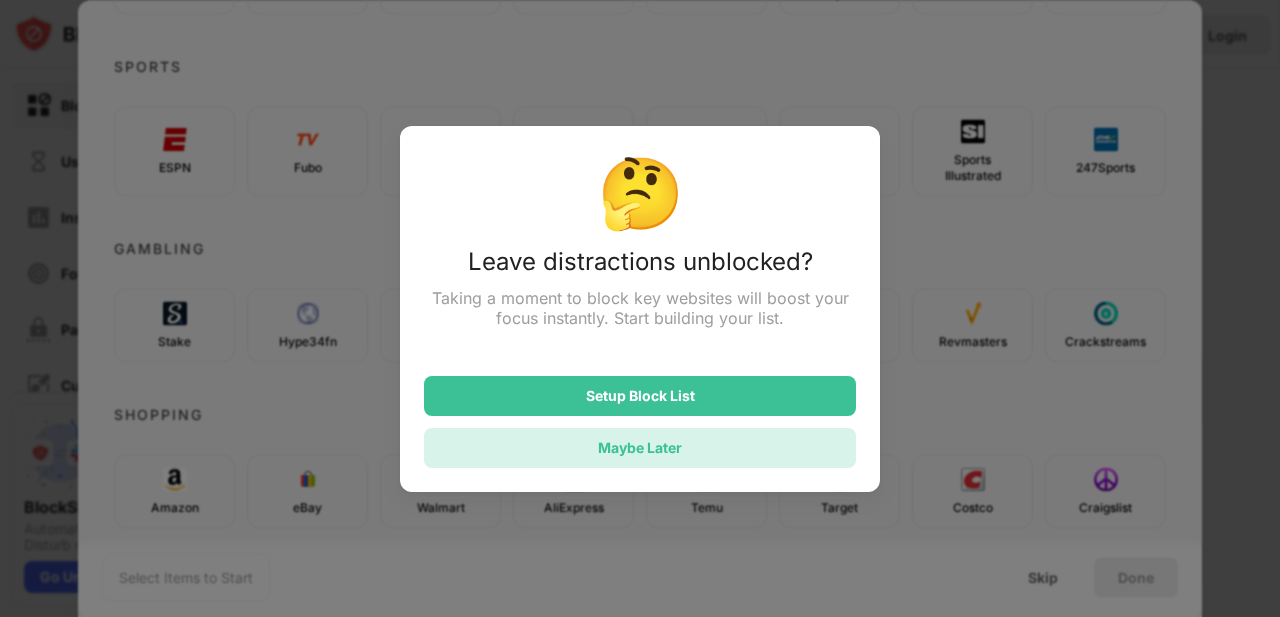 click on "Maybe Later" at bounding box center (640, 447) 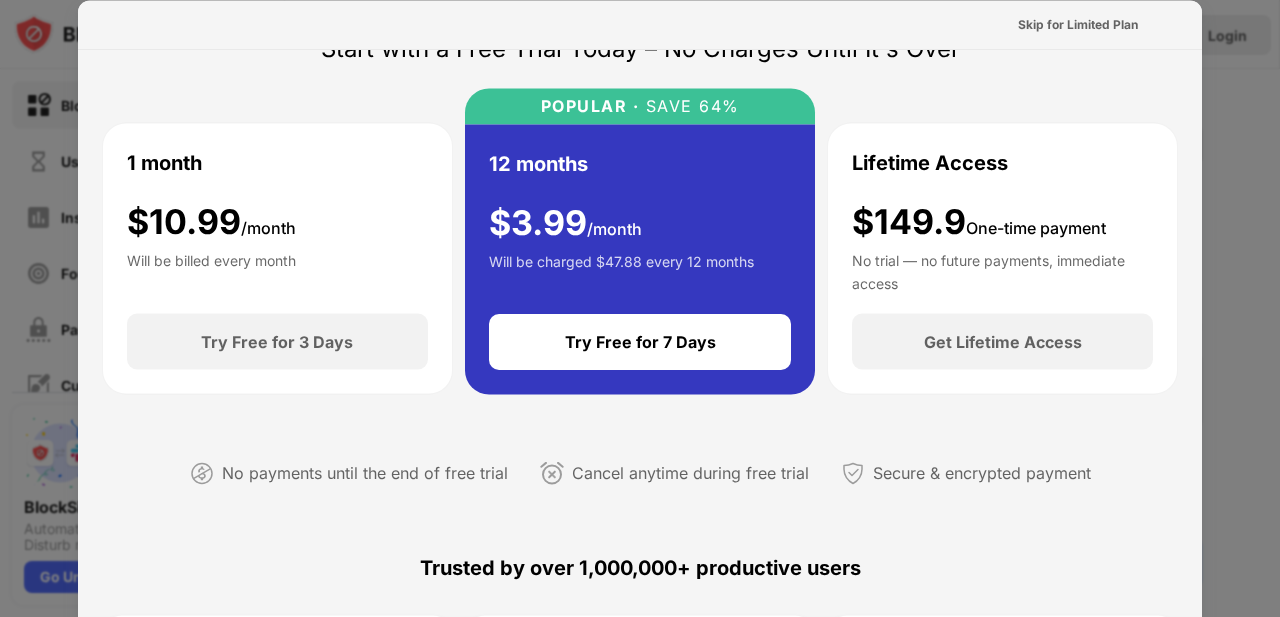 scroll, scrollTop: 0, scrollLeft: 0, axis: both 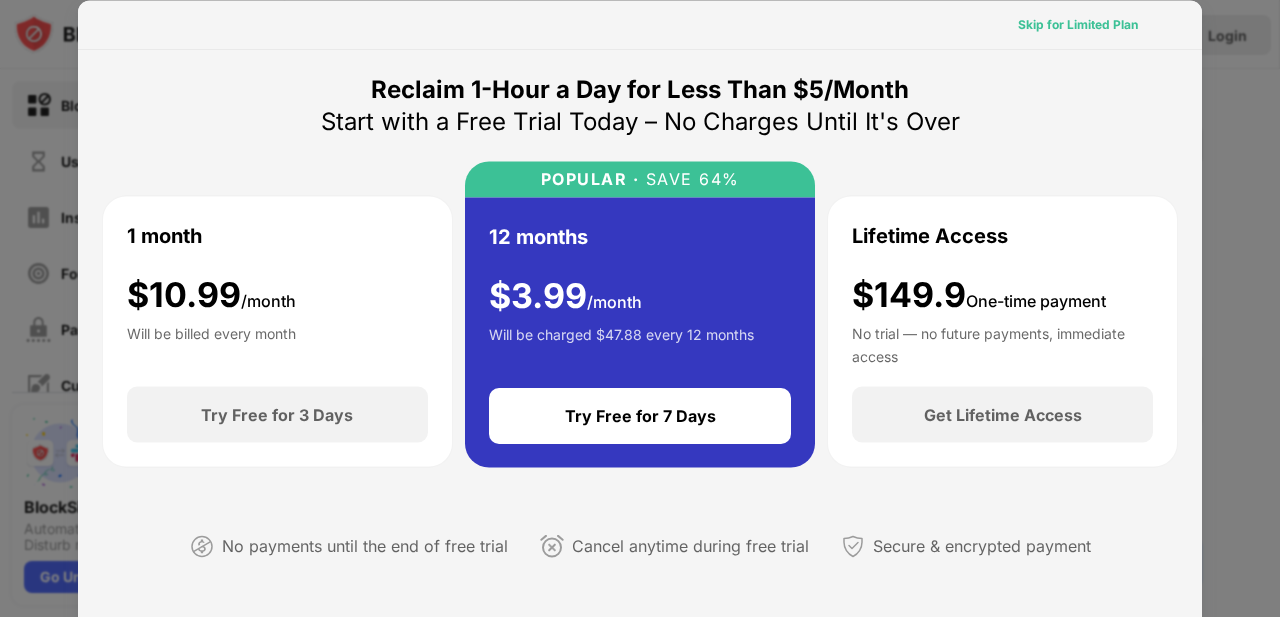 click on "Skip for Limited Plan" at bounding box center (1078, 24) 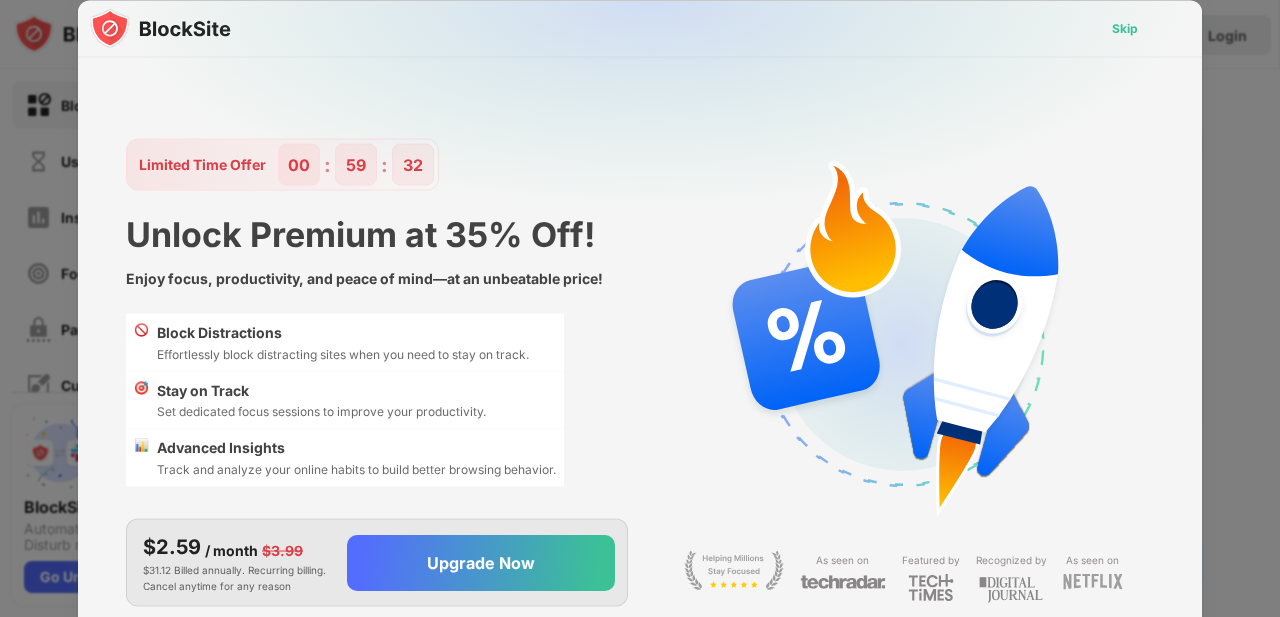 click on "Skip" at bounding box center [1125, 28] 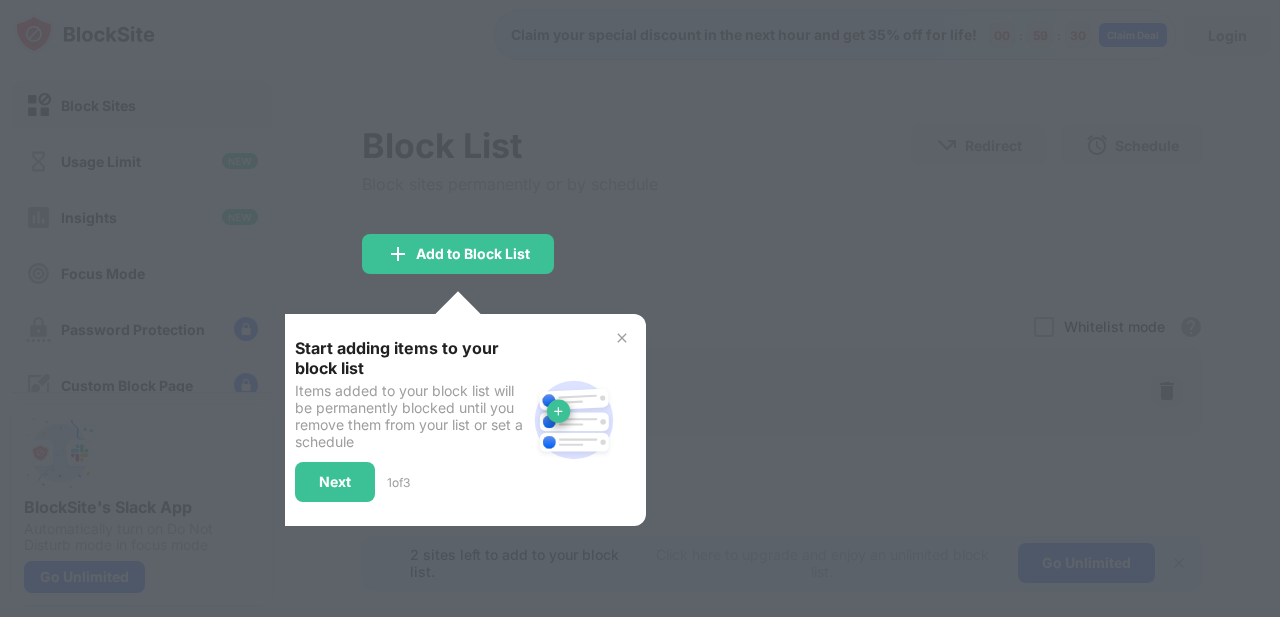 click at bounding box center [622, 338] 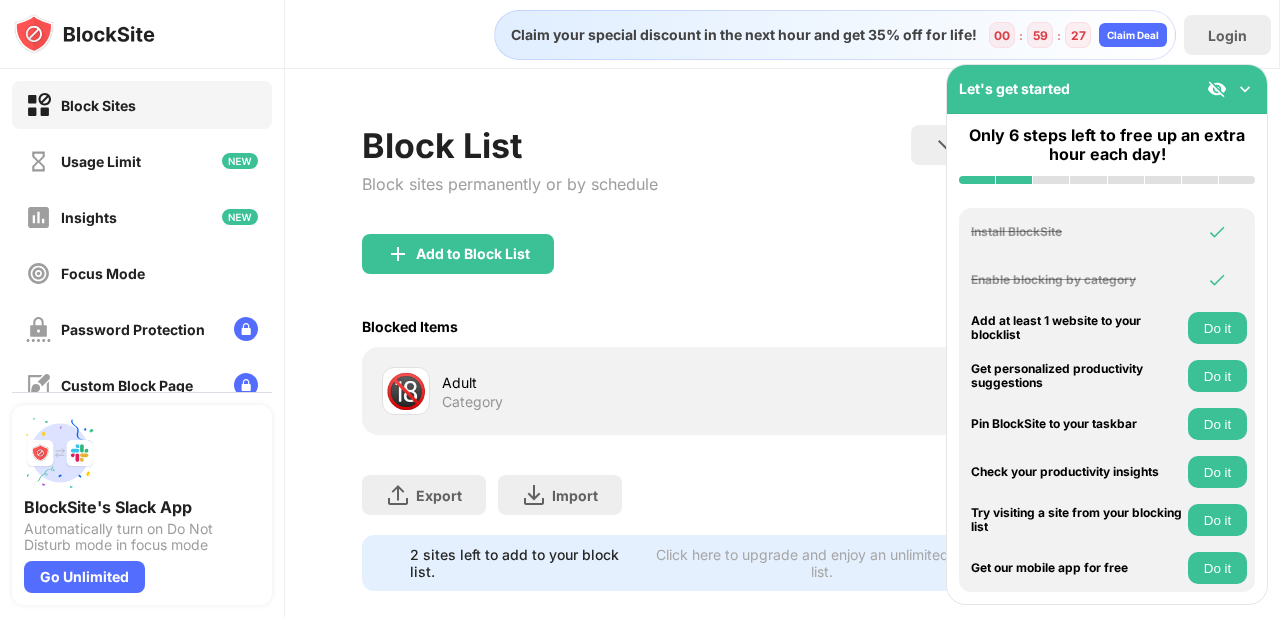 click at bounding box center (1245, 89) 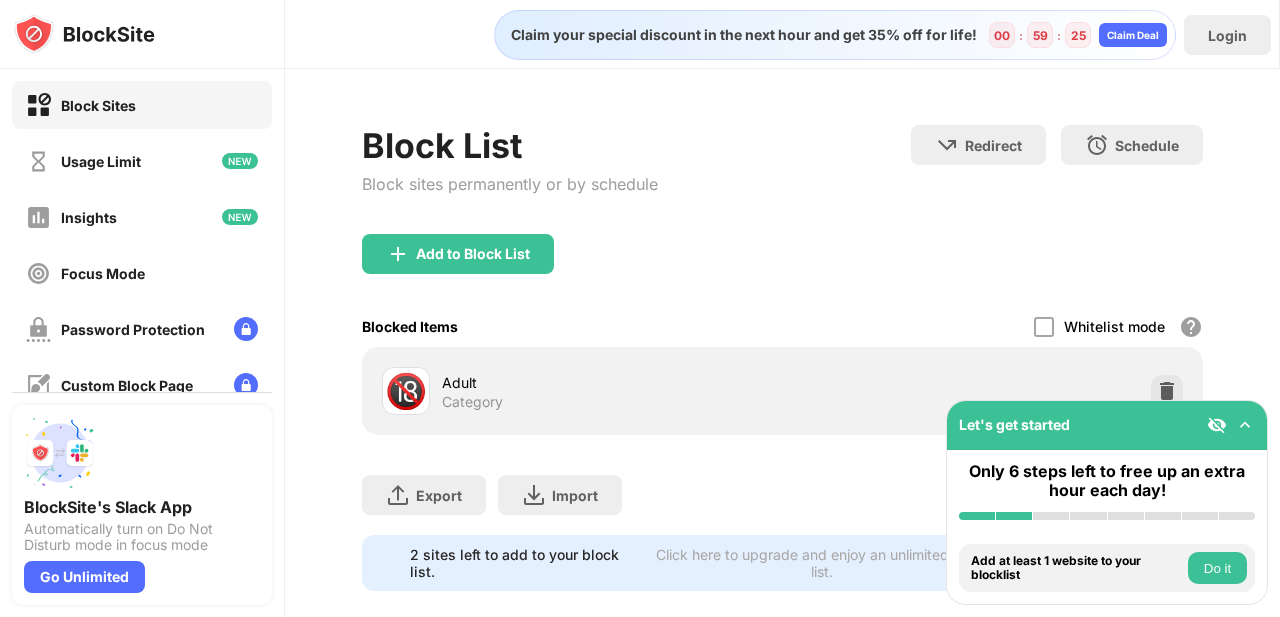 click on "Add to Block List" at bounding box center (782, 270) 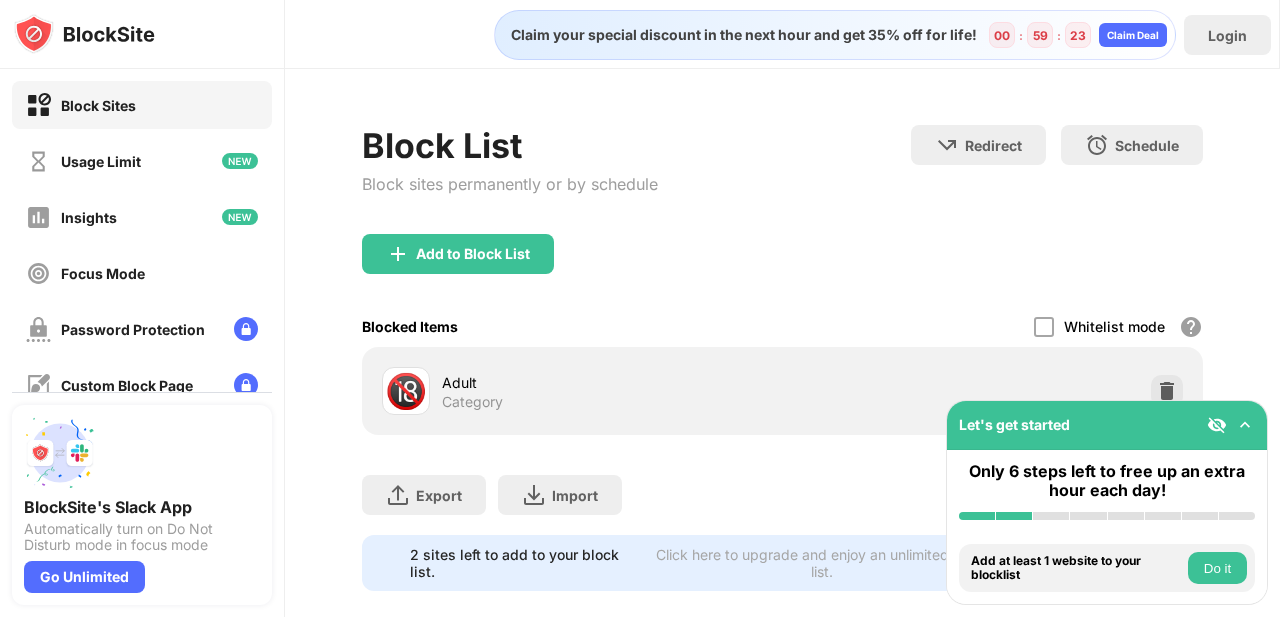 scroll, scrollTop: 29, scrollLeft: 0, axis: vertical 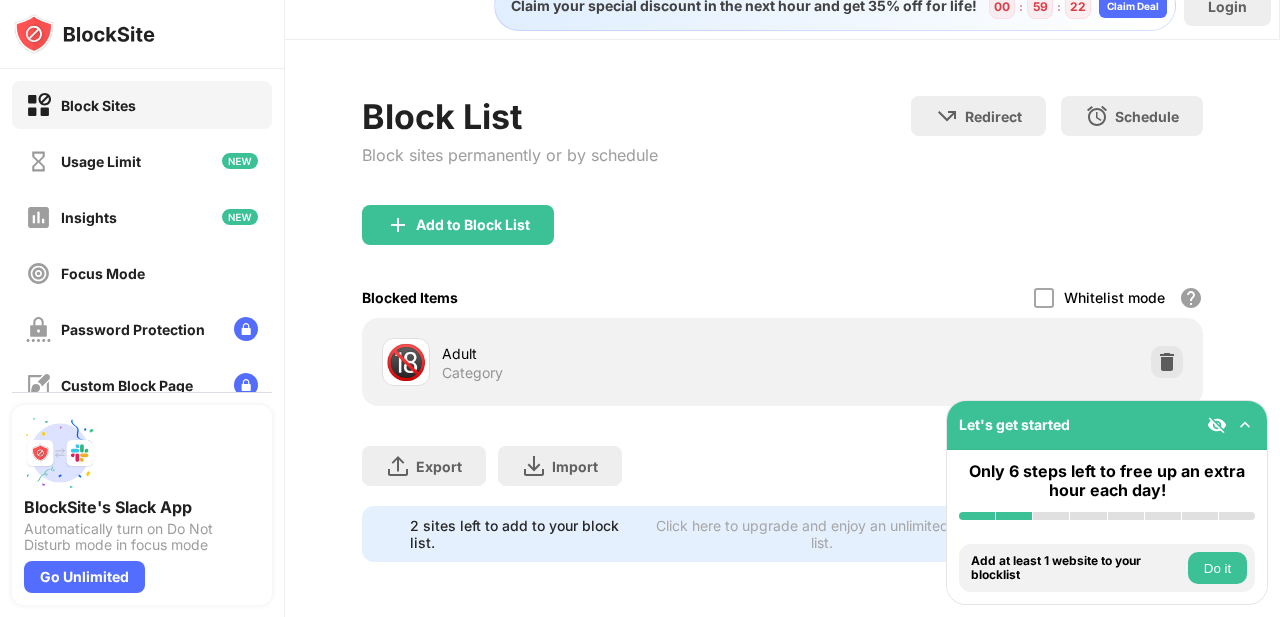 click on "Blocked Items Whitelist mode Block all websites except for those in your whitelist. Whitelist Mode only works with URLs and won't include categories or keywords." at bounding box center (782, 297) 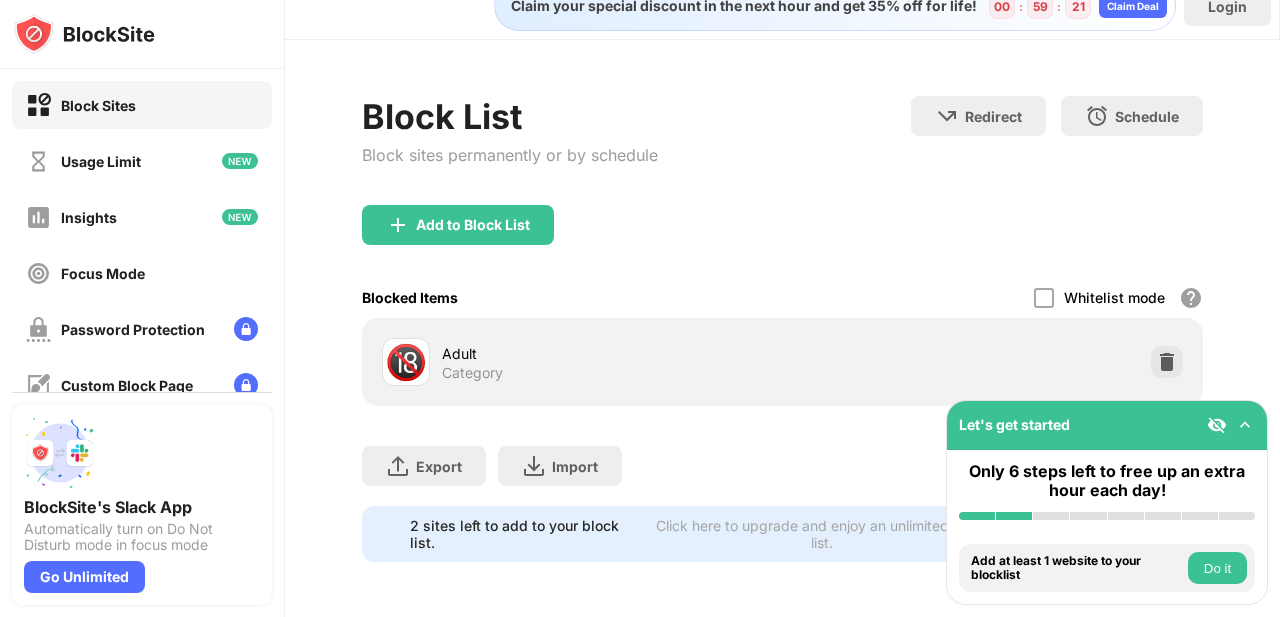 click on "🔞" at bounding box center (406, 362) 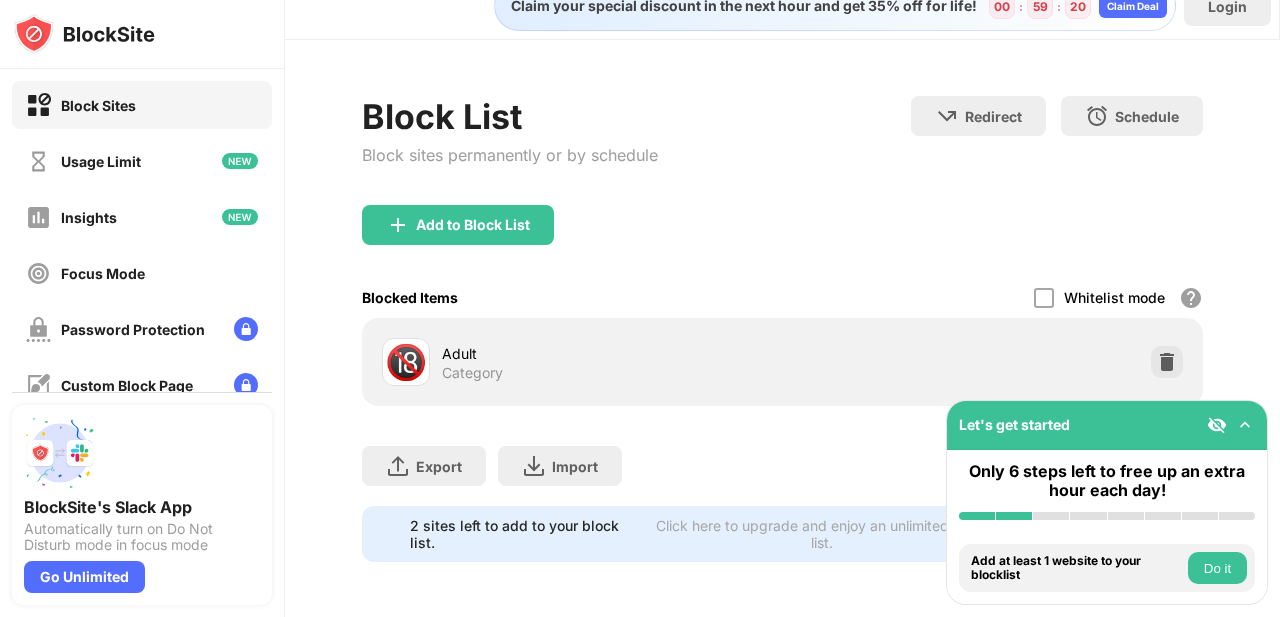 click on "🔞" at bounding box center (406, 362) 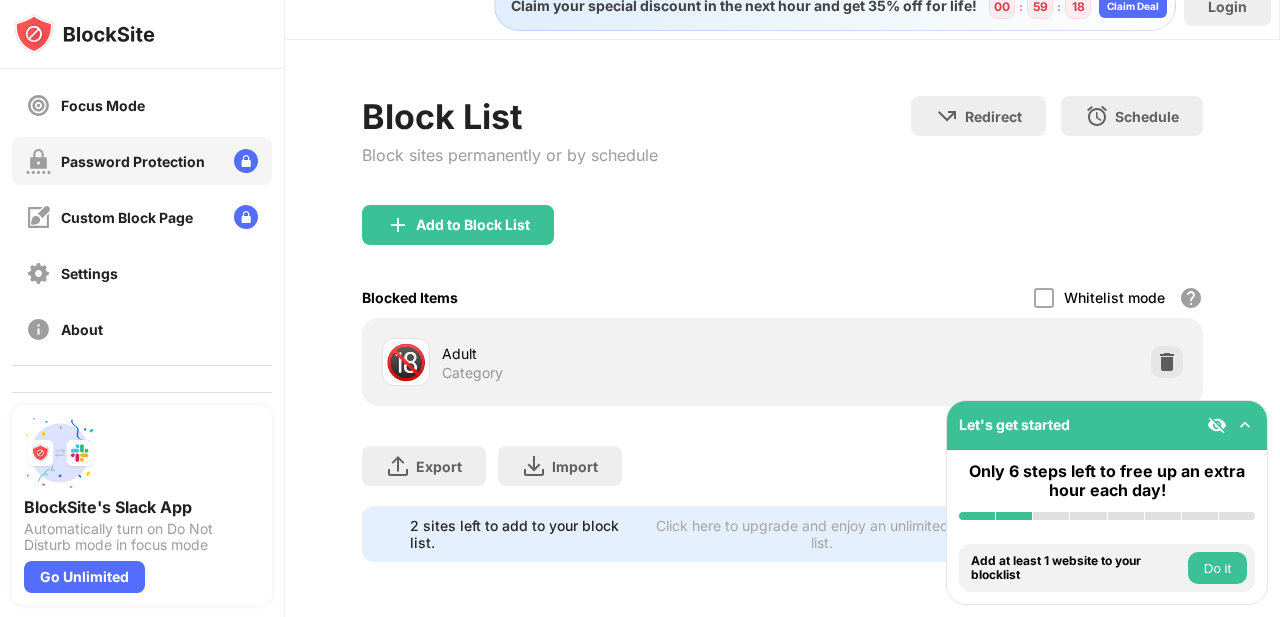 scroll, scrollTop: 171, scrollLeft: 0, axis: vertical 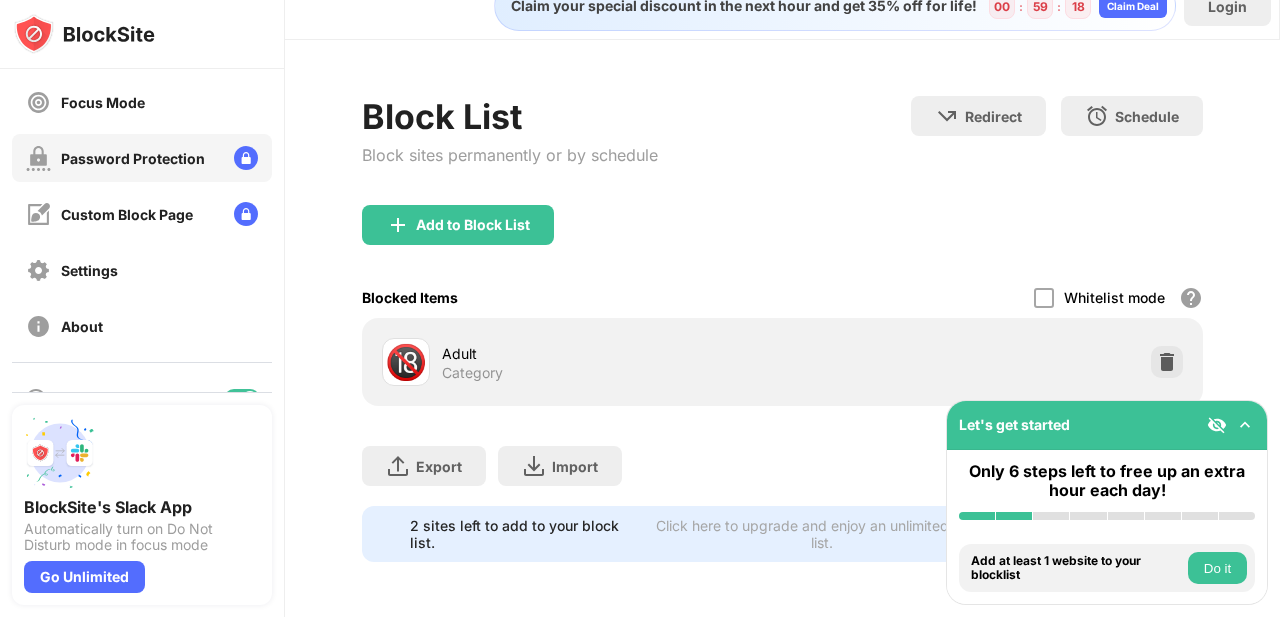click on "Password Protection" at bounding box center [142, 158] 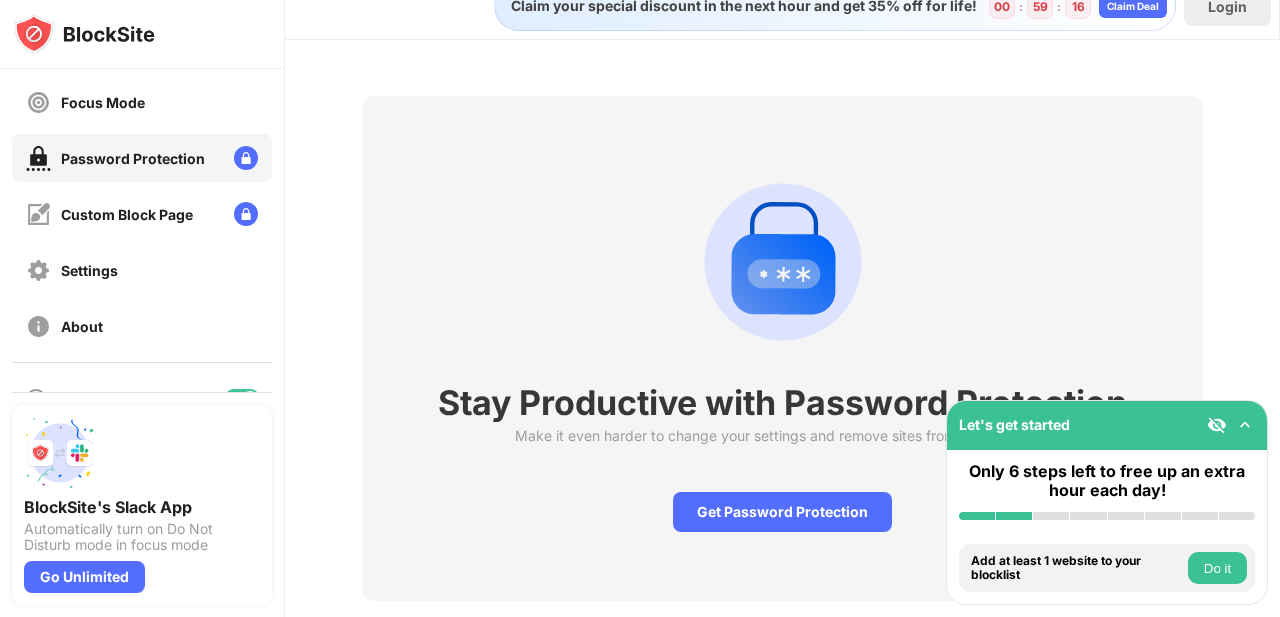 scroll, scrollTop: 69, scrollLeft: 0, axis: vertical 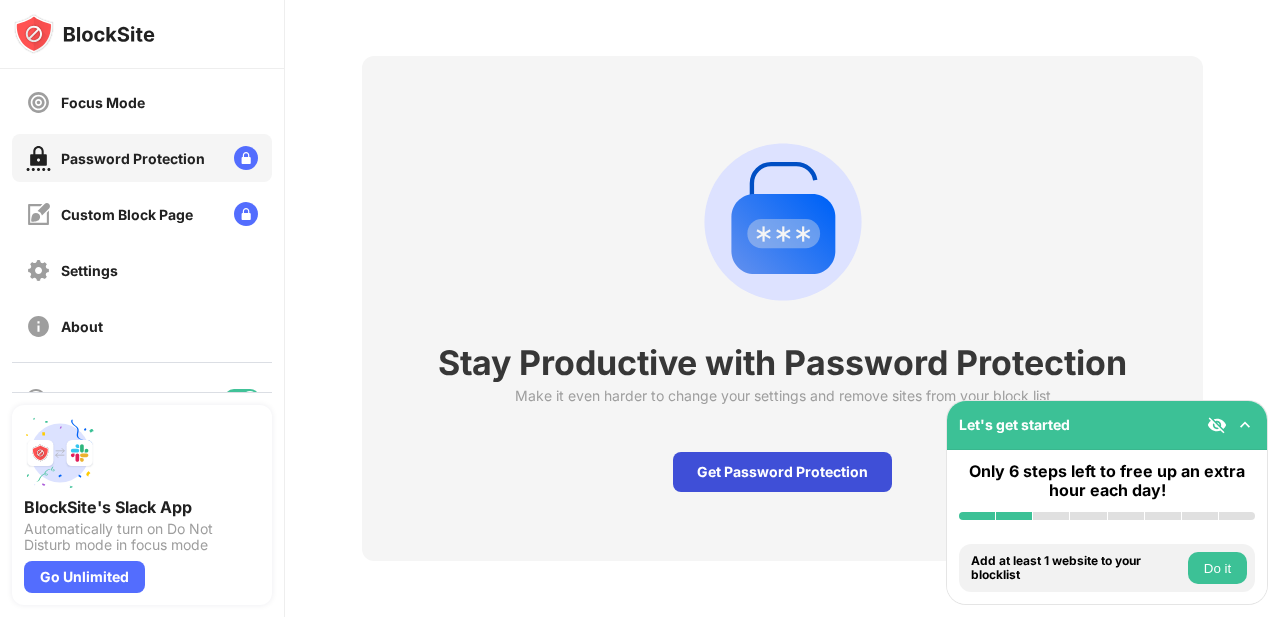 click on "Get Password Protection" at bounding box center (782, 472) 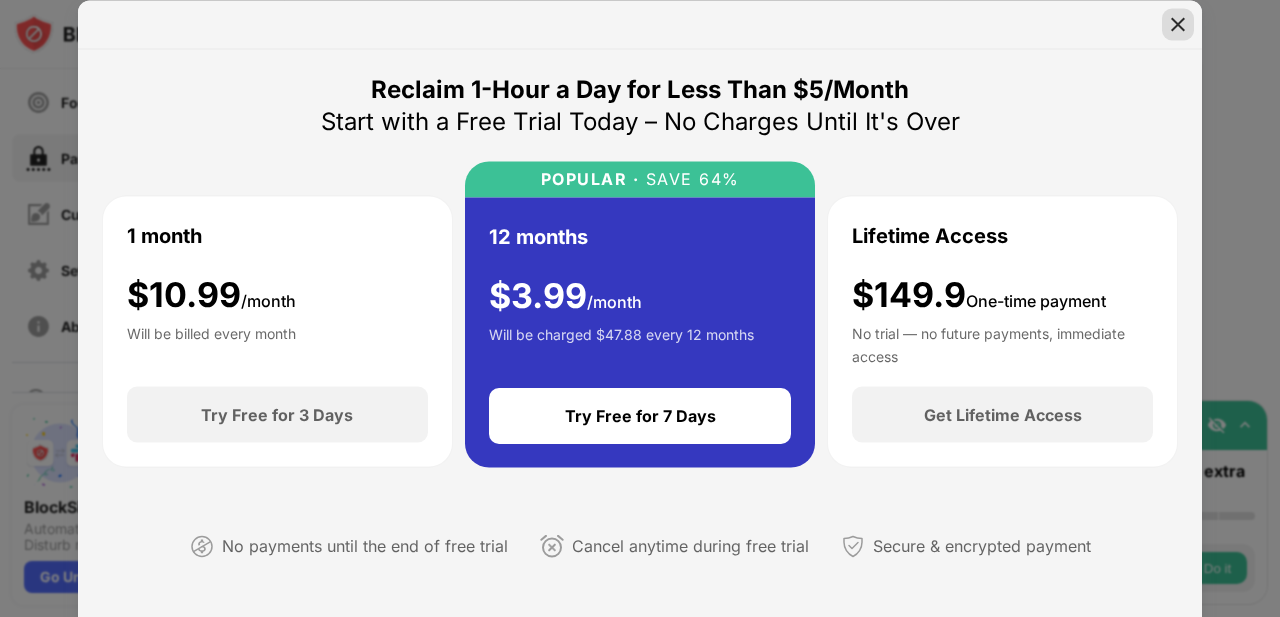 click at bounding box center [1178, 24] 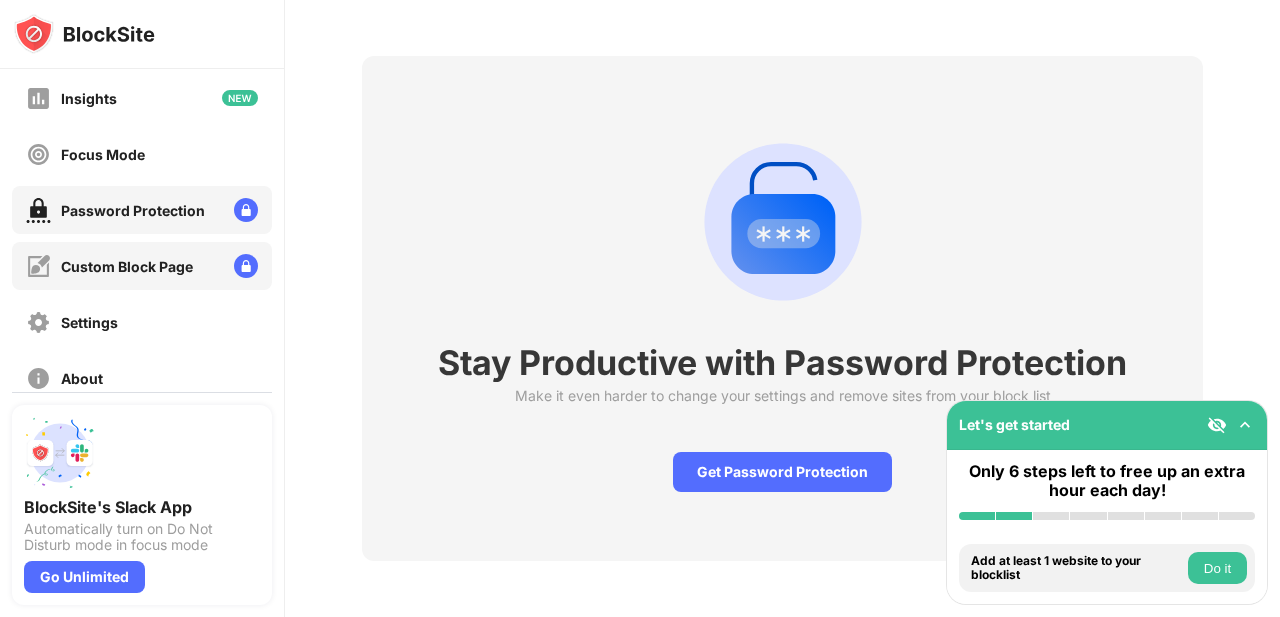 scroll, scrollTop: 0, scrollLeft: 0, axis: both 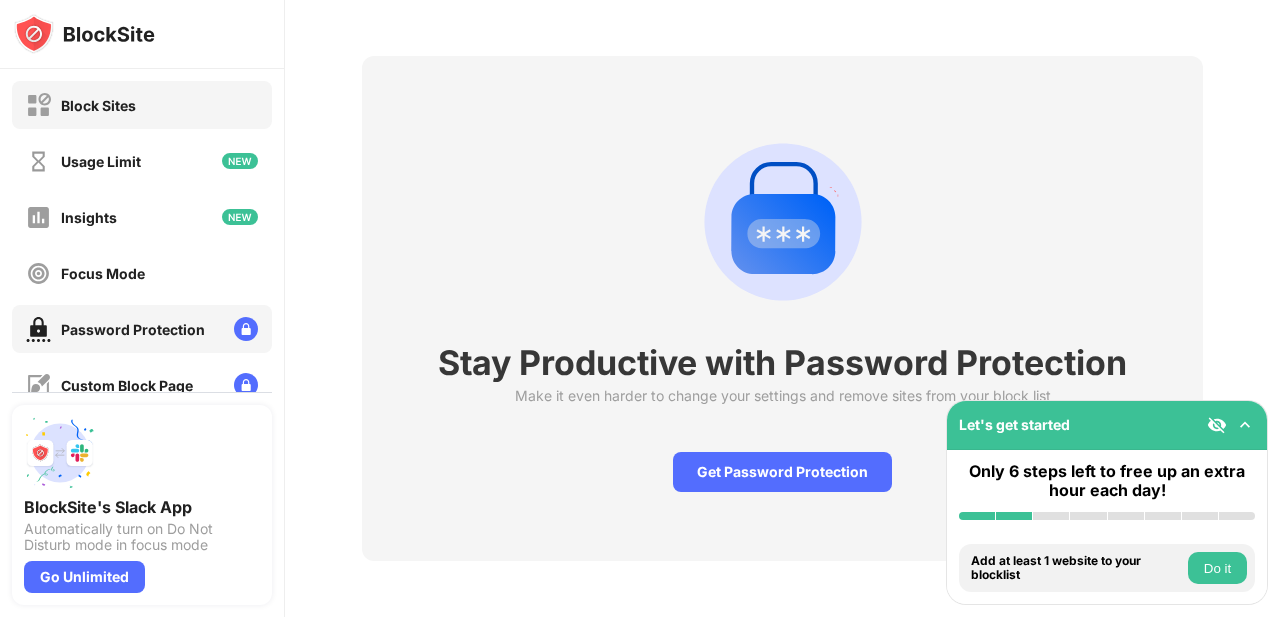 click on "Block Sites" at bounding box center (98, 105) 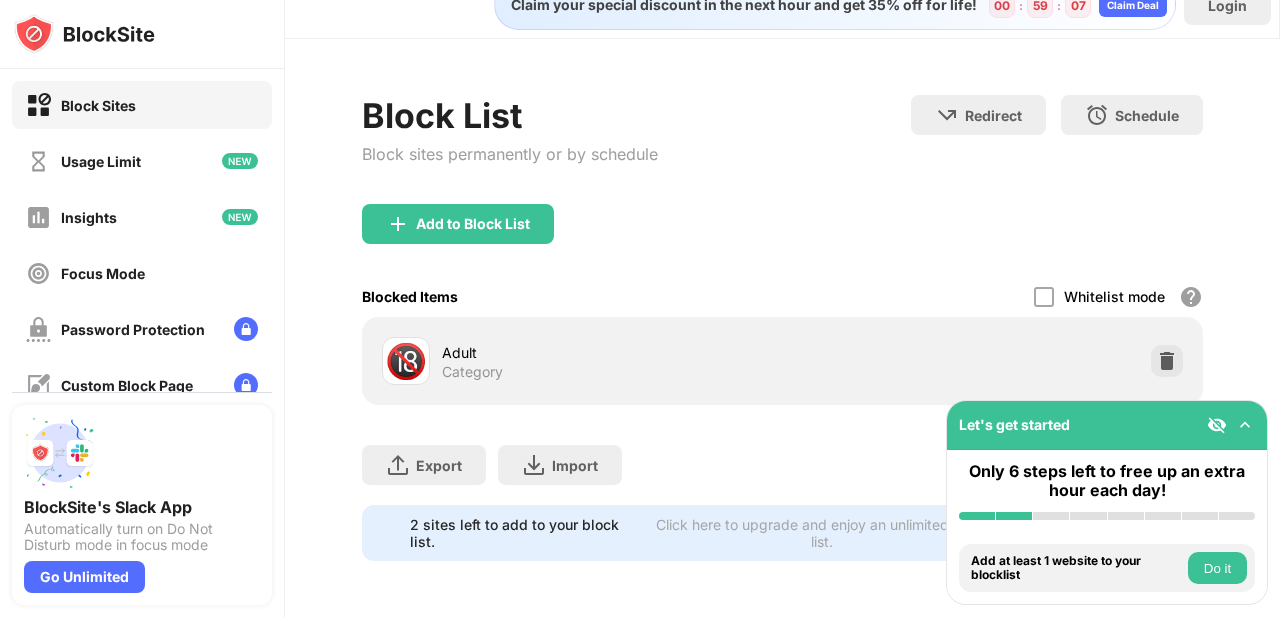 scroll, scrollTop: 69, scrollLeft: 0, axis: vertical 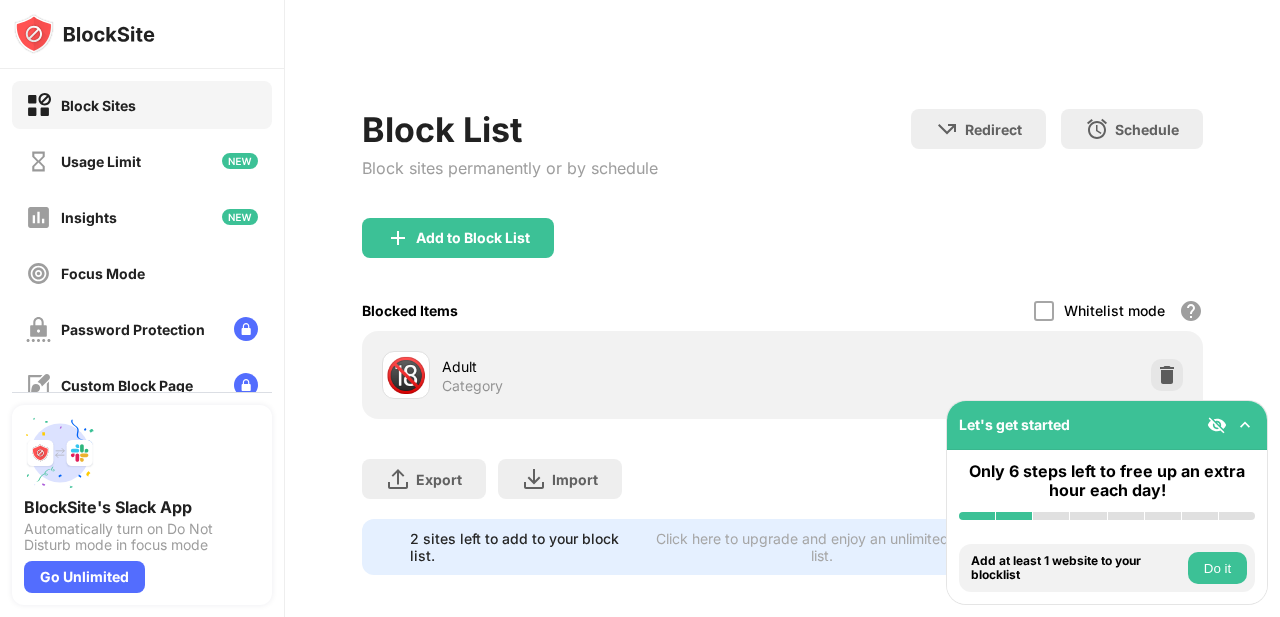 click on "Adult" at bounding box center (612, 366) 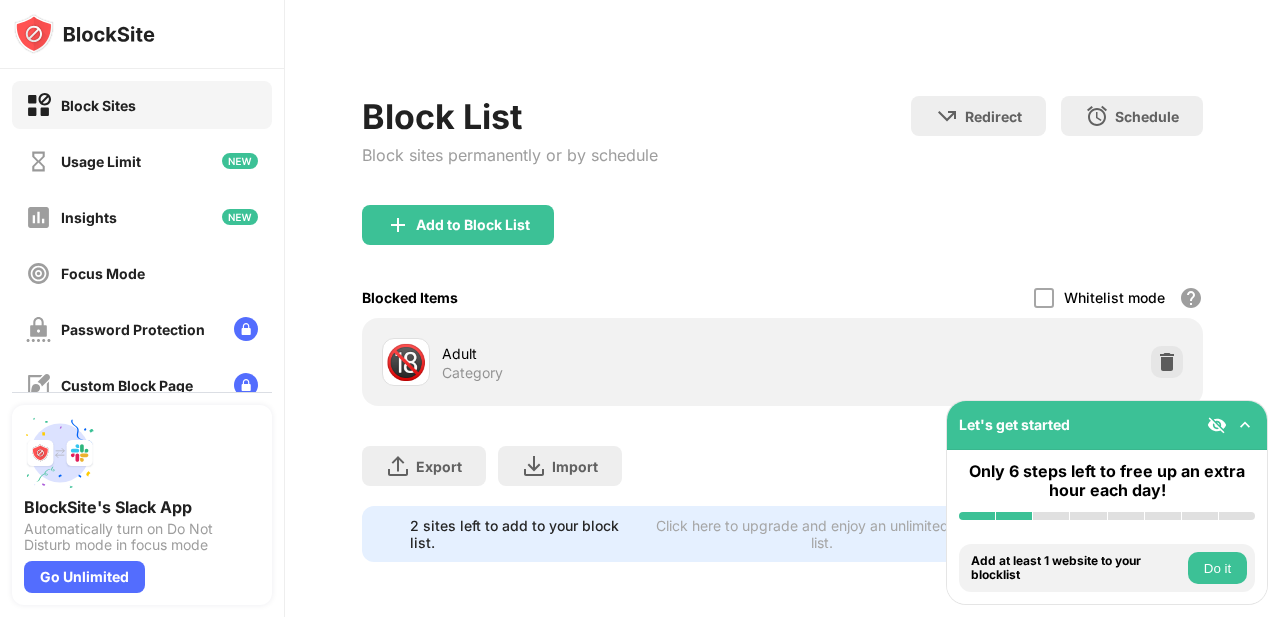 scroll, scrollTop: 0, scrollLeft: 0, axis: both 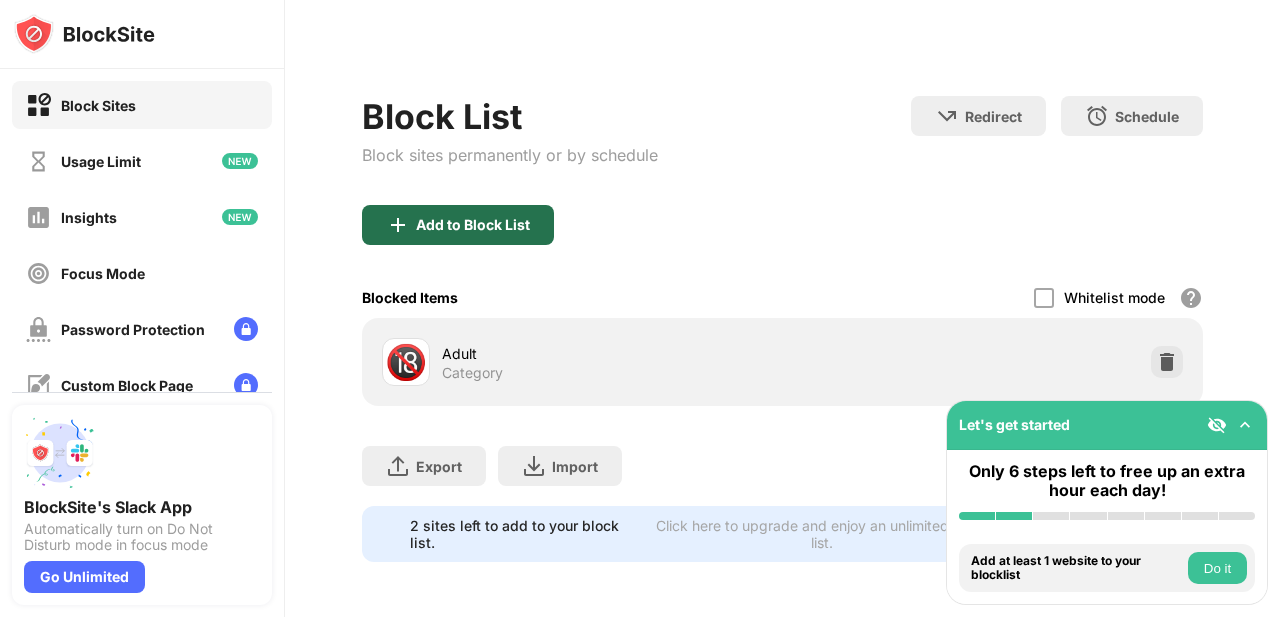 click on "Add to Block List" at bounding box center (473, 225) 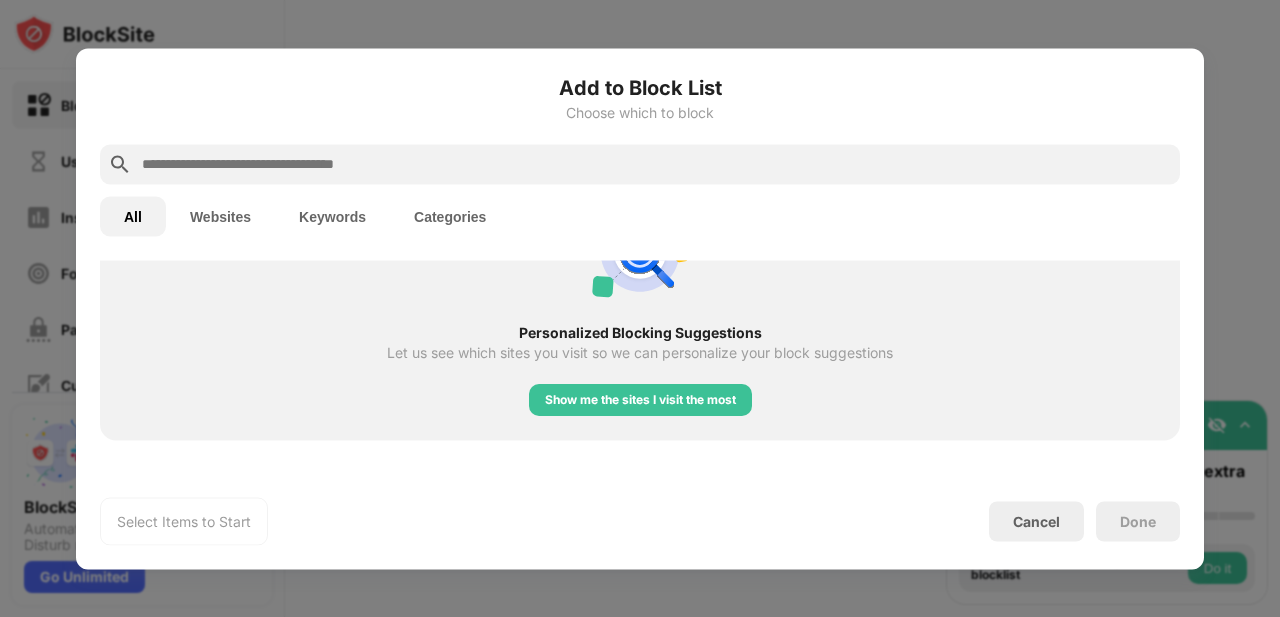 scroll, scrollTop: 1071, scrollLeft: 0, axis: vertical 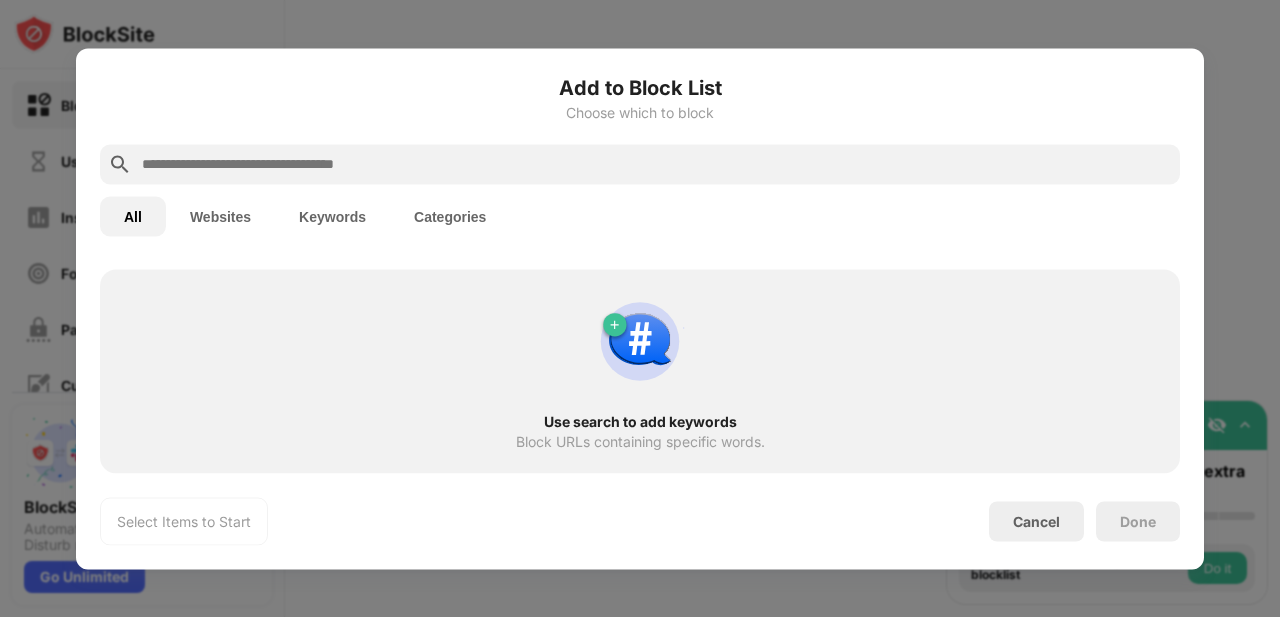 click on "Categories" at bounding box center [450, 216] 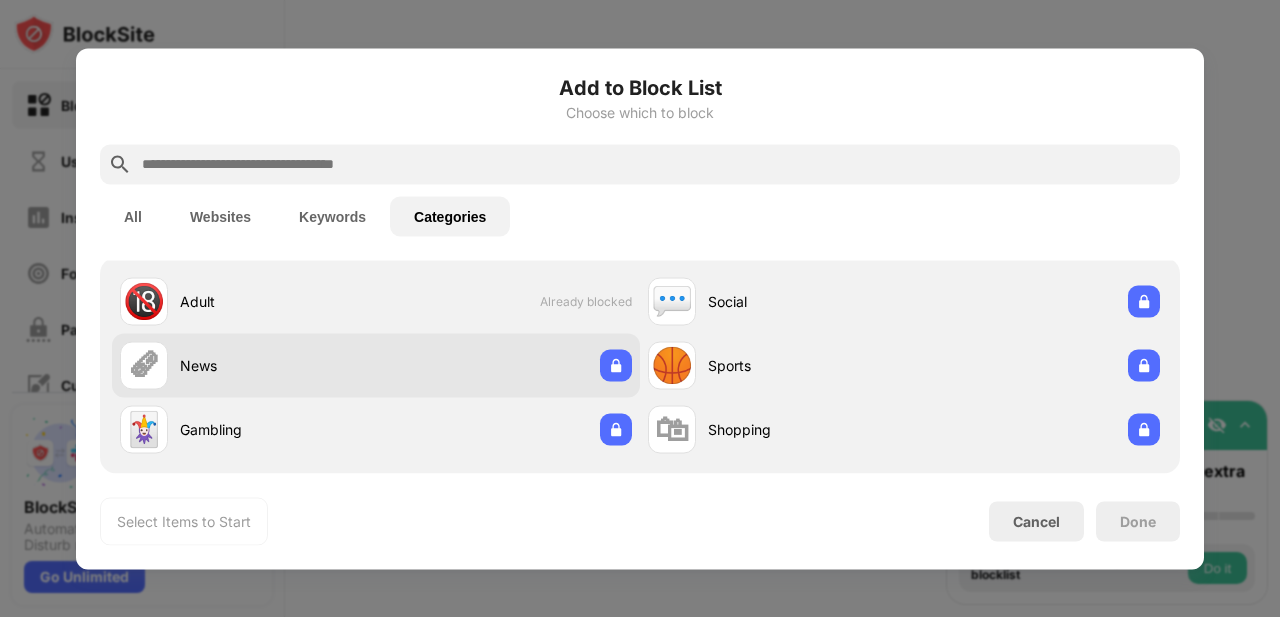 scroll, scrollTop: 83, scrollLeft: 0, axis: vertical 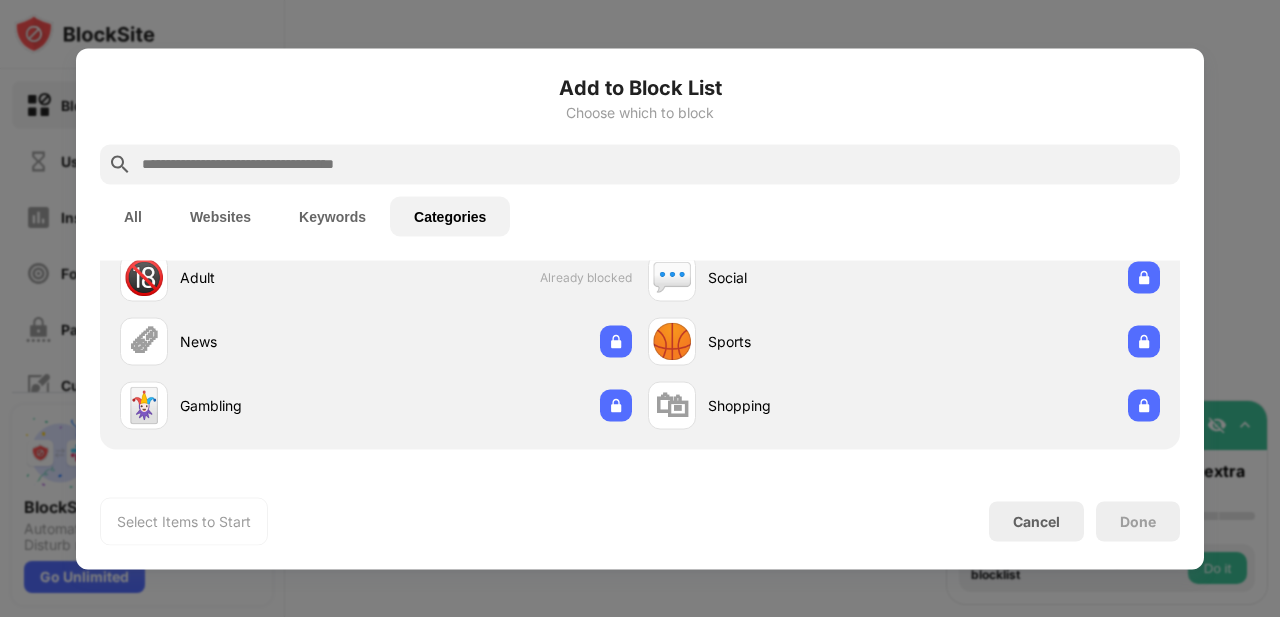 click on "Done" at bounding box center [1138, 521] 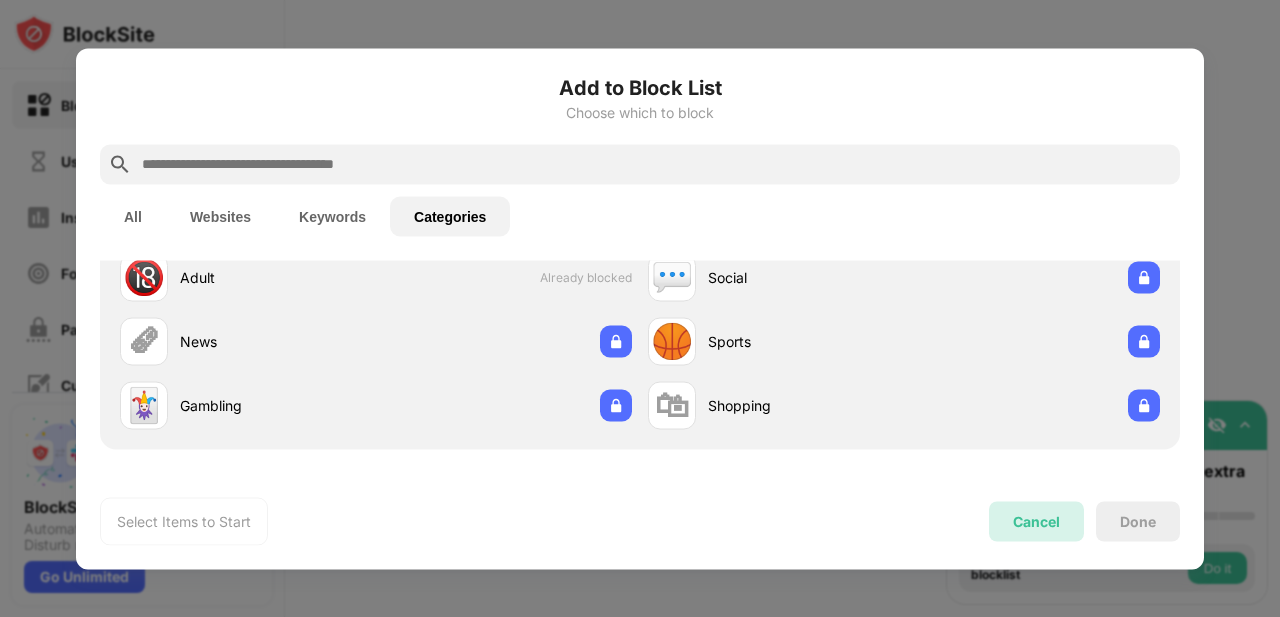 click on "Cancel" at bounding box center (1036, 521) 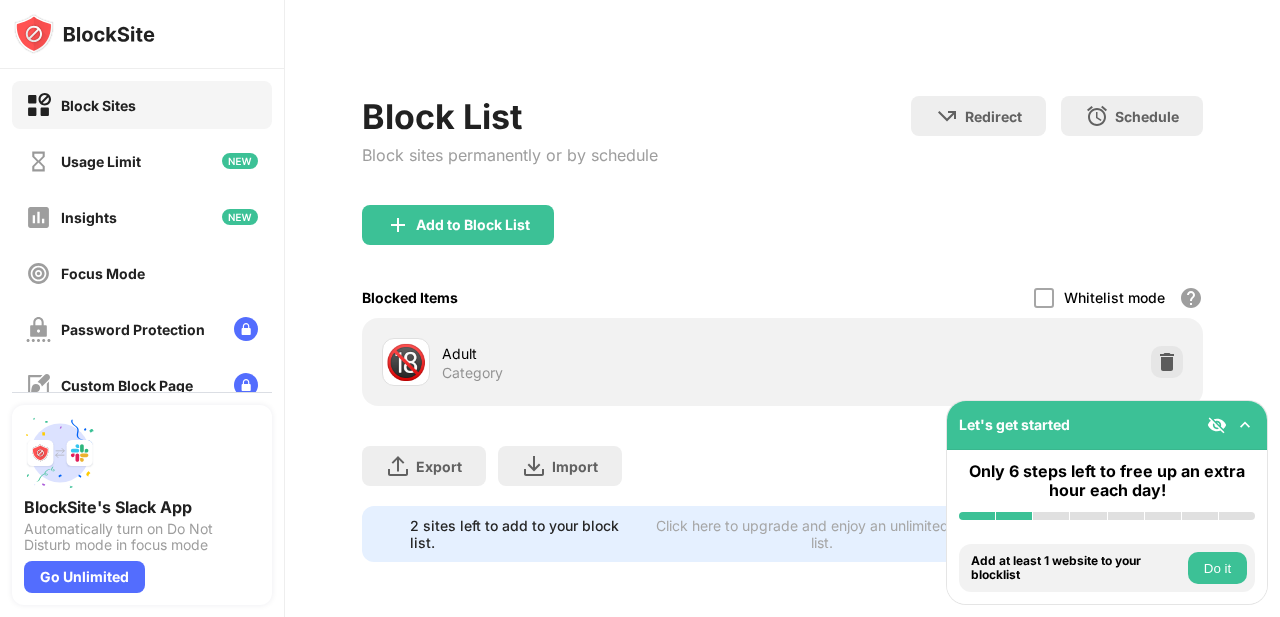click on "Block List Block sites permanently or by schedule Redirect Choose a site to be redirected to when blocking is active Schedule Select which days and timeframes the block list will be active" at bounding box center (782, 150) 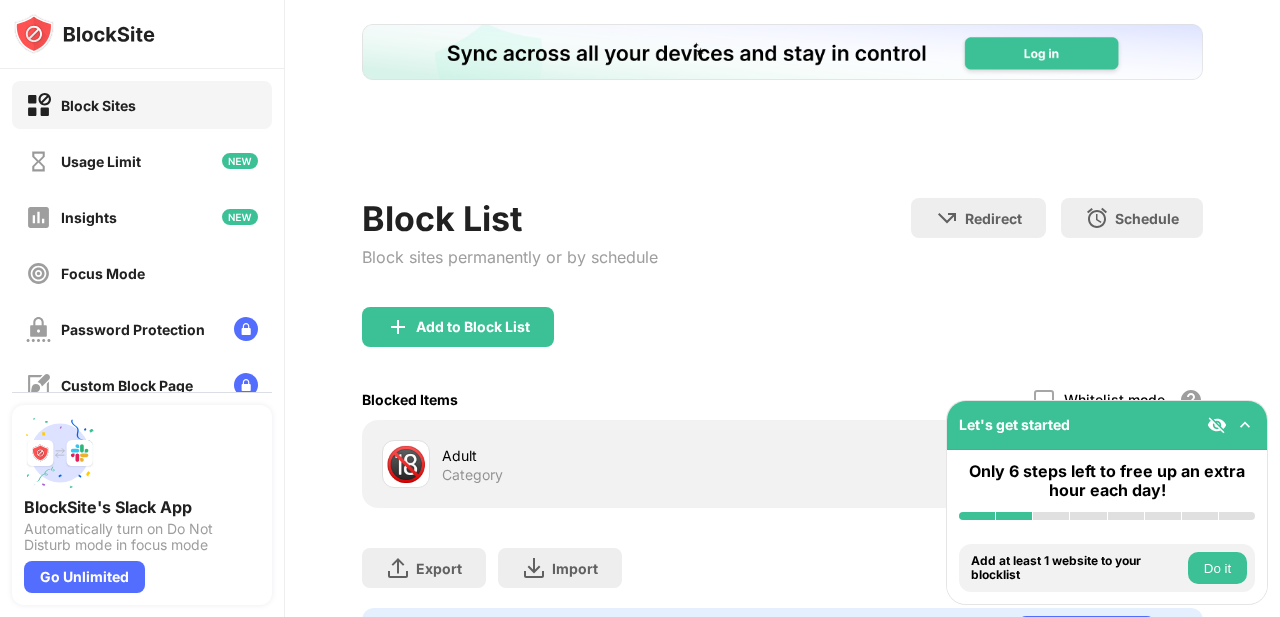 scroll, scrollTop: 111, scrollLeft: 0, axis: vertical 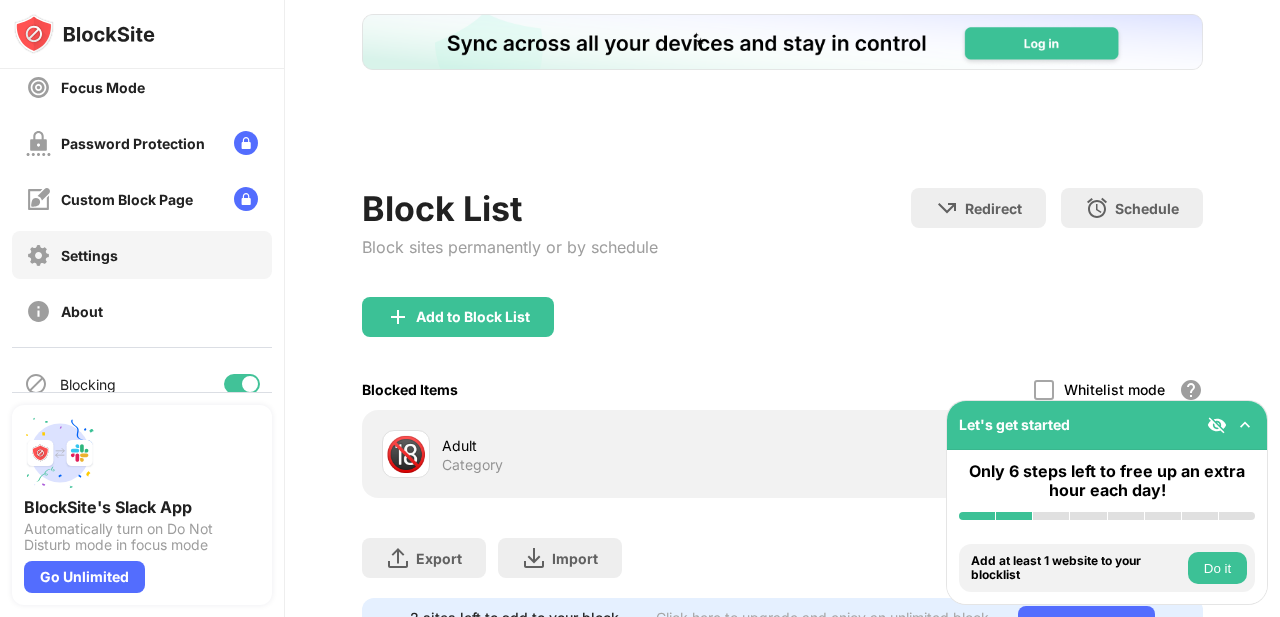 click on "Settings" at bounding box center [142, 255] 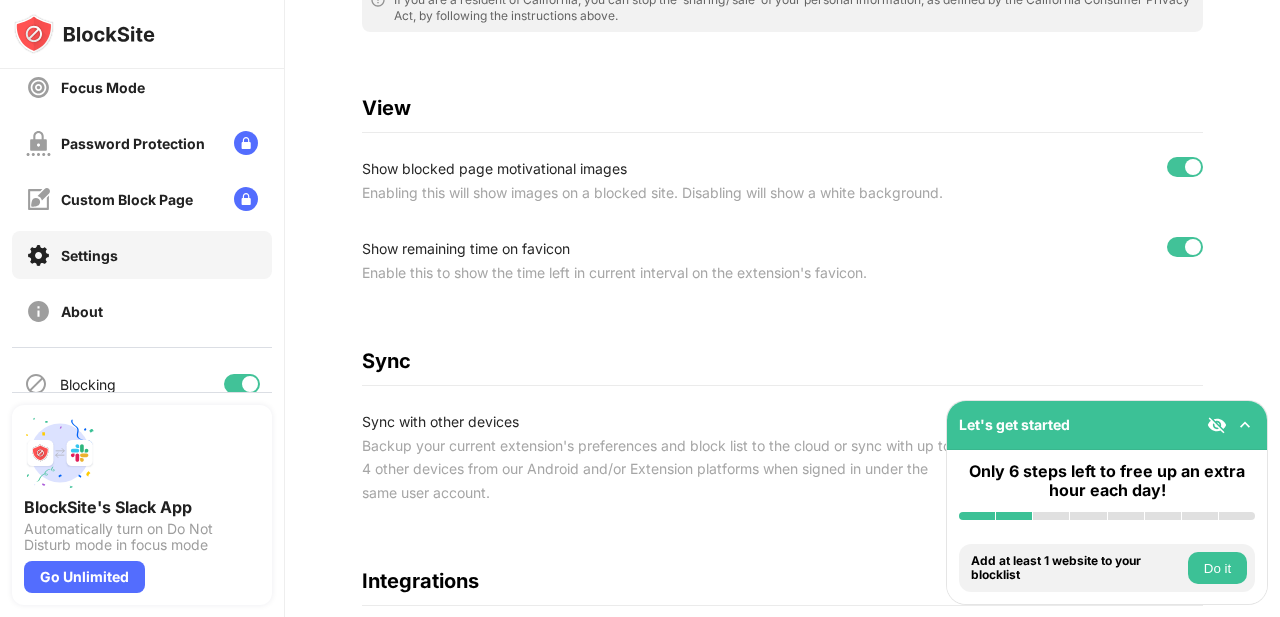 scroll, scrollTop: 675, scrollLeft: 0, axis: vertical 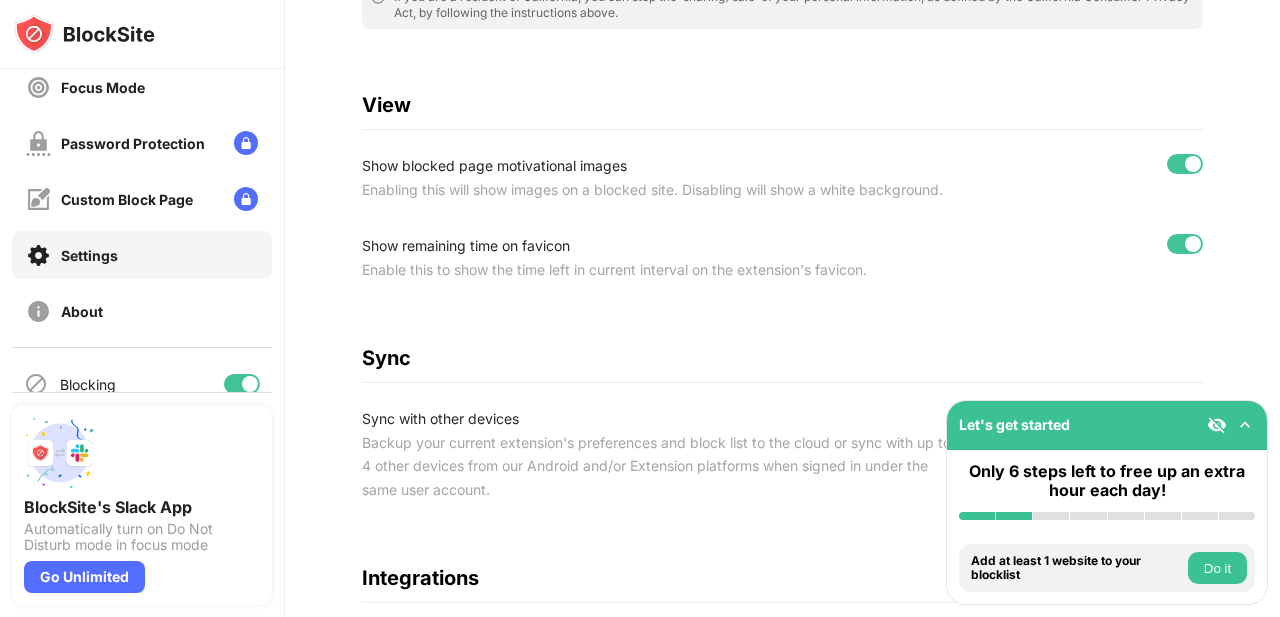 click at bounding box center (1193, 164) 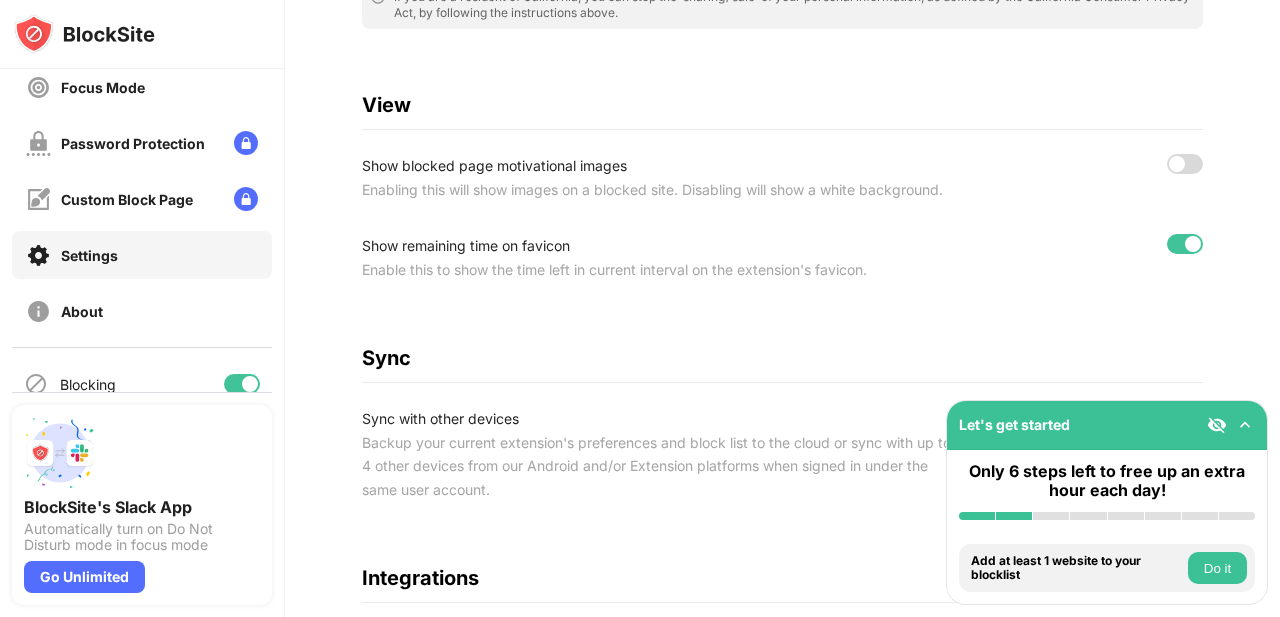 click at bounding box center (1185, 244) 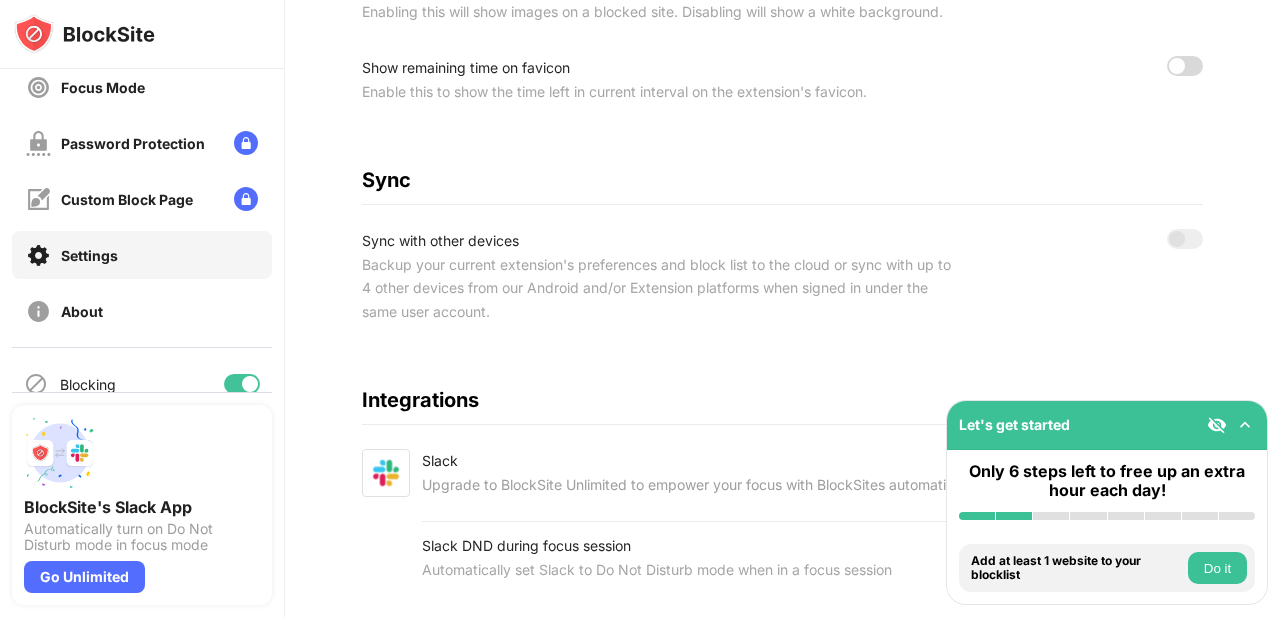 scroll, scrollTop: 932, scrollLeft: 0, axis: vertical 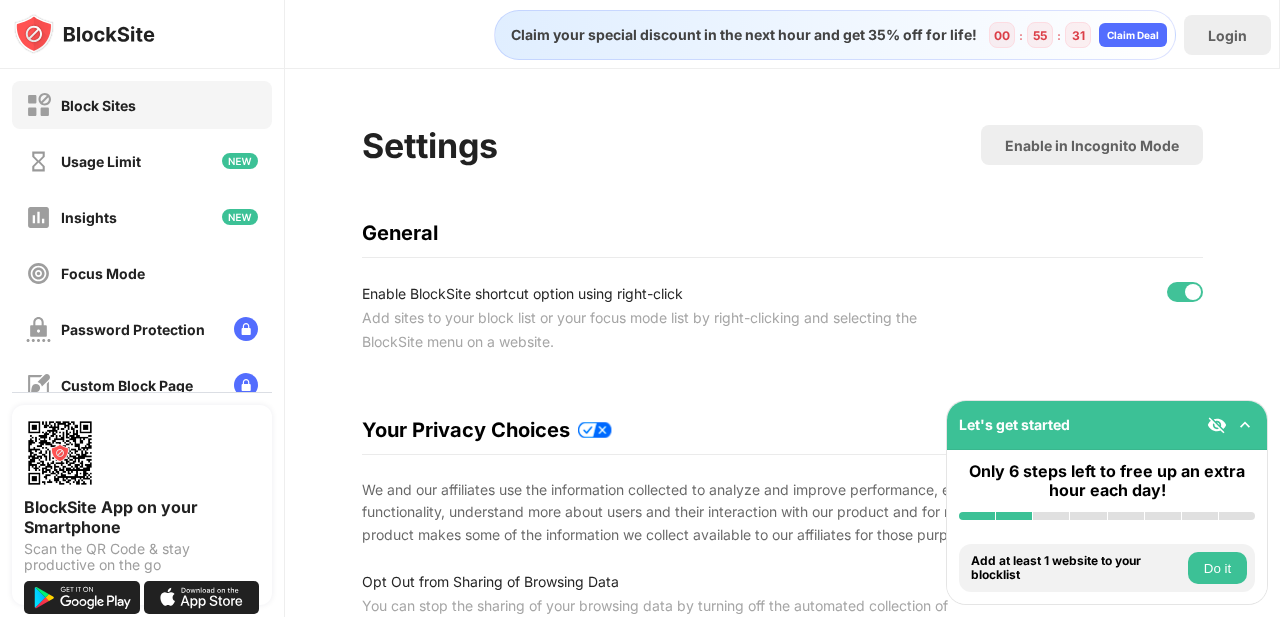 click on "Block Sites" at bounding box center [98, 105] 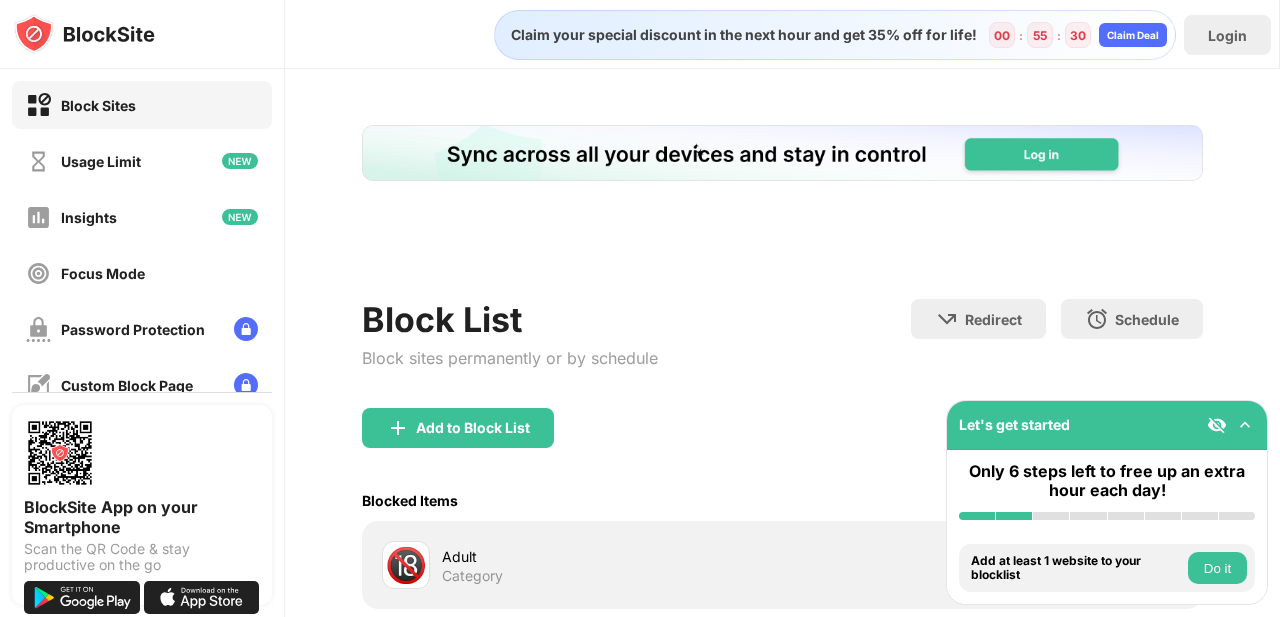 scroll, scrollTop: 0, scrollLeft: 0, axis: both 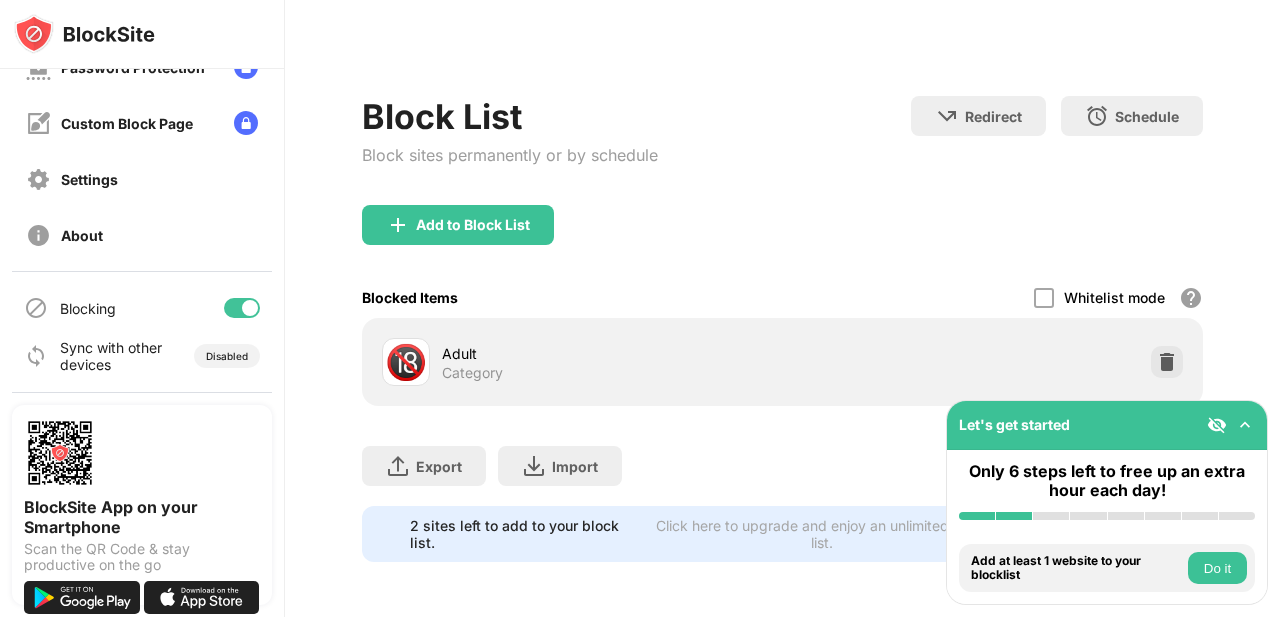 click at bounding box center (1245, 425) 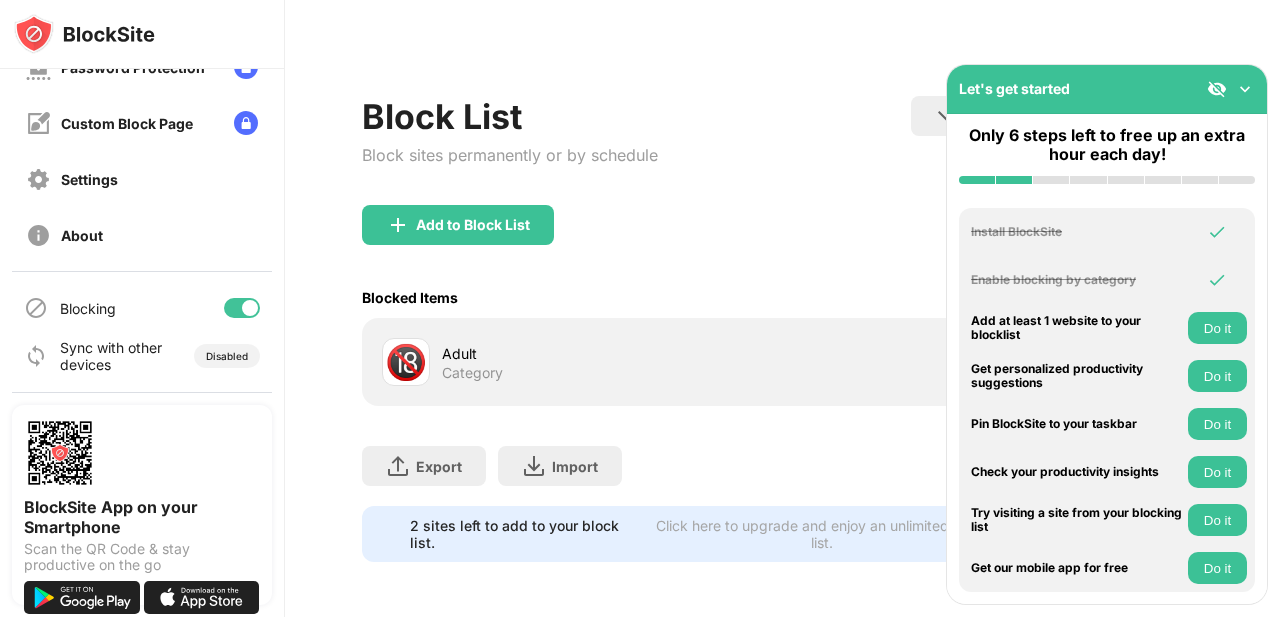click at bounding box center (1245, 89) 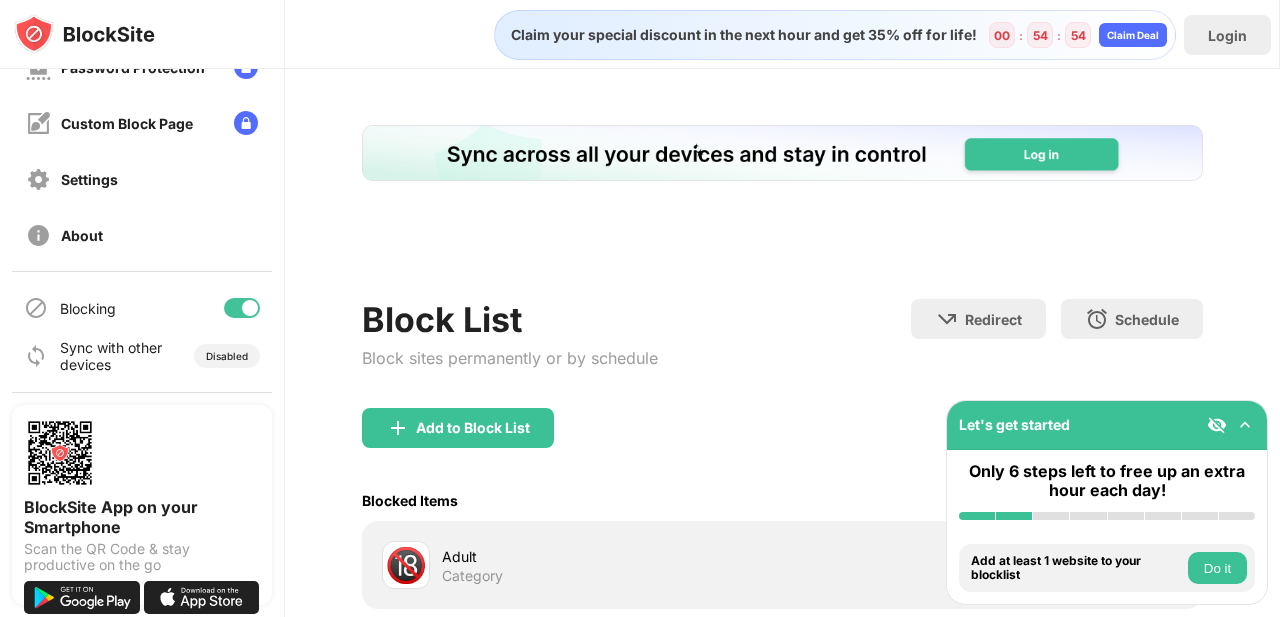 scroll, scrollTop: 0, scrollLeft: 0, axis: both 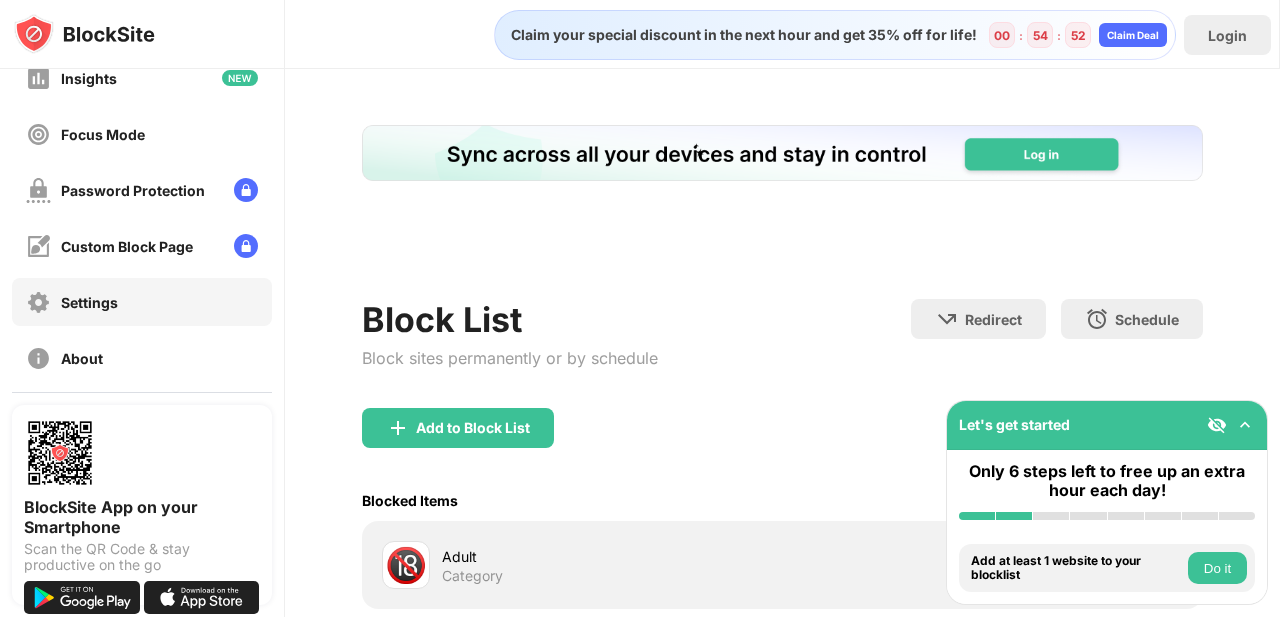 click on "Settings" at bounding box center [142, 302] 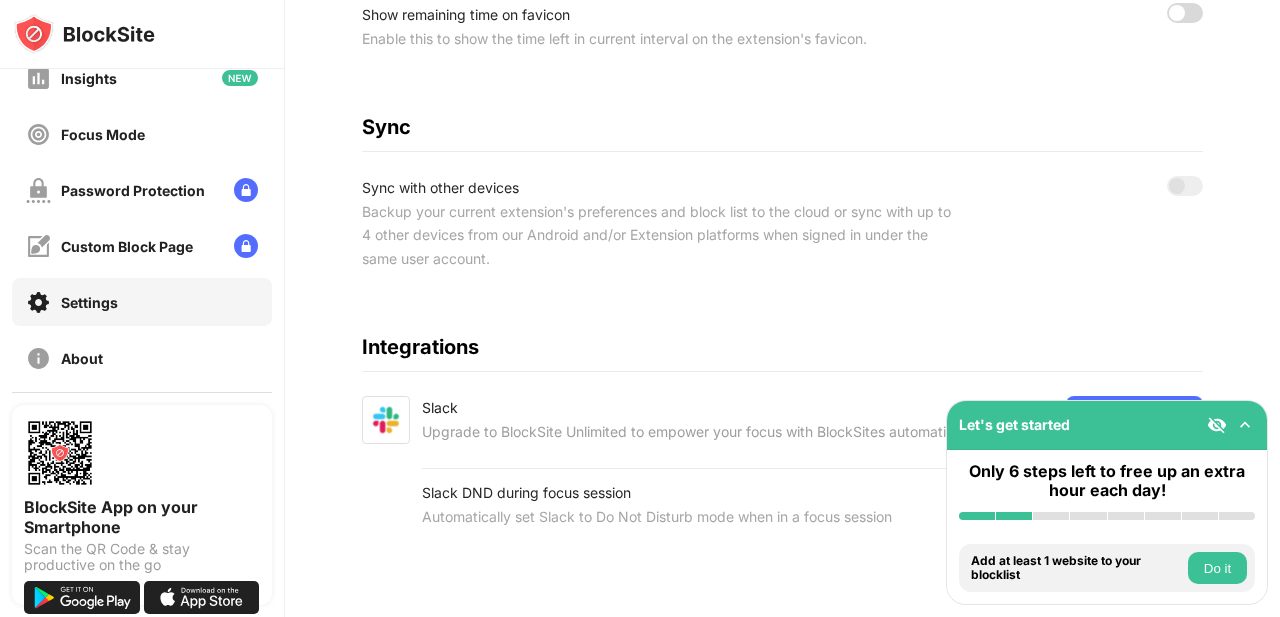 scroll, scrollTop: 0, scrollLeft: 0, axis: both 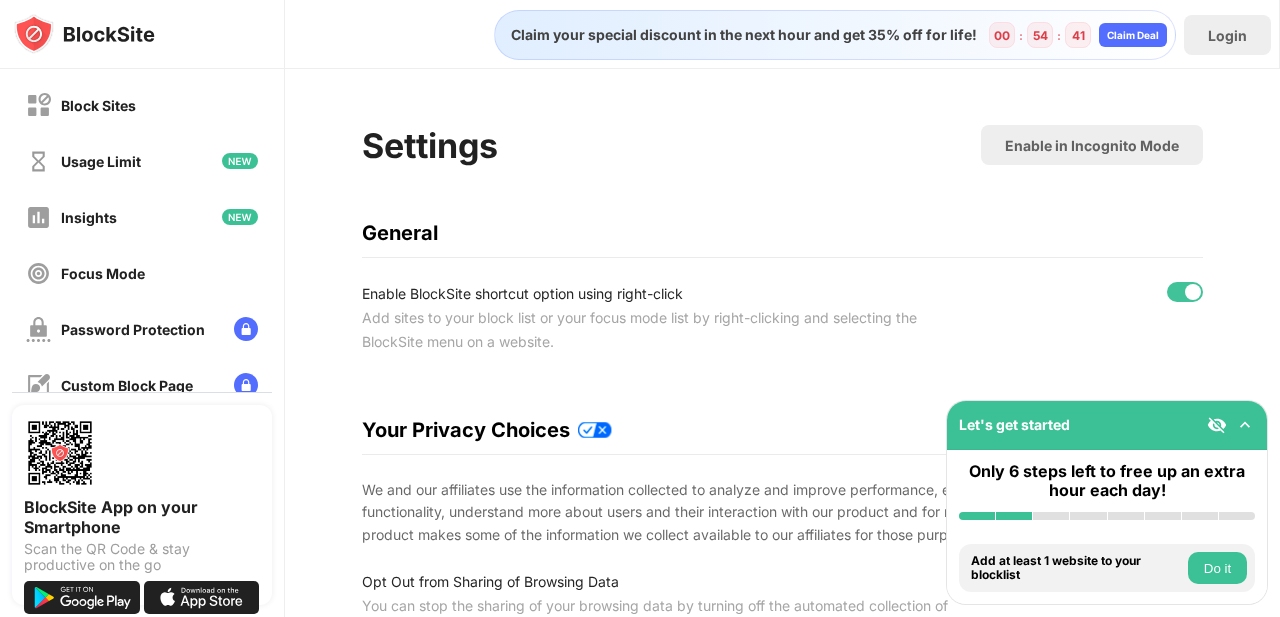click at bounding box center [84, 34] 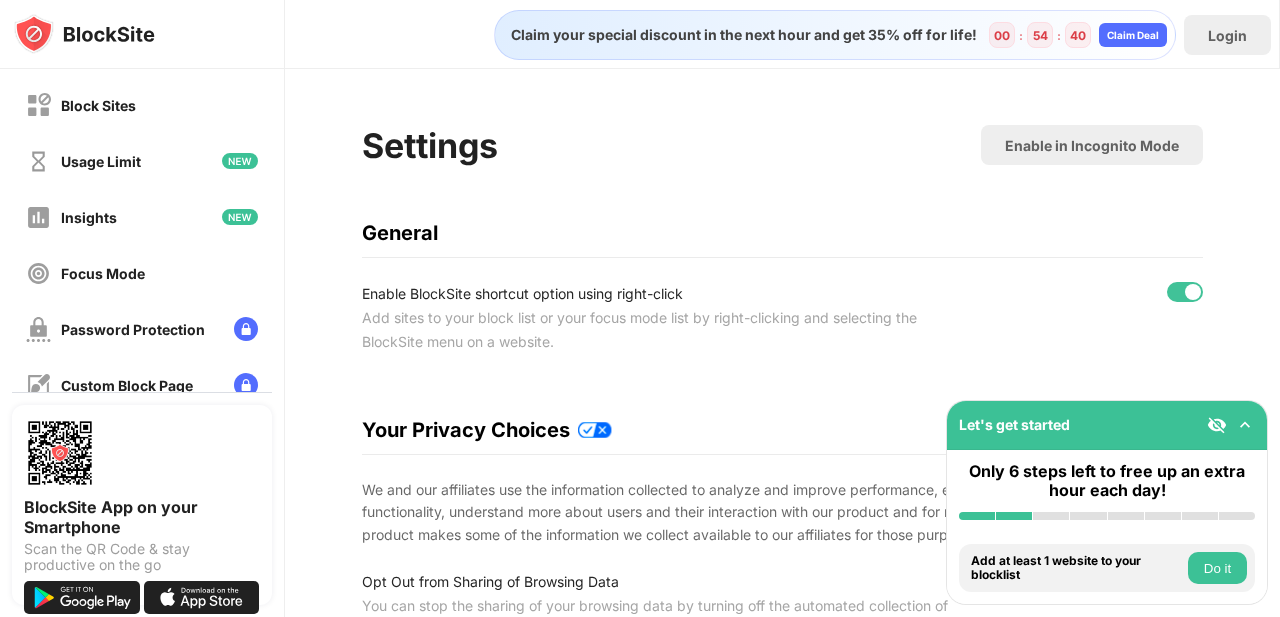 click at bounding box center (84, 34) 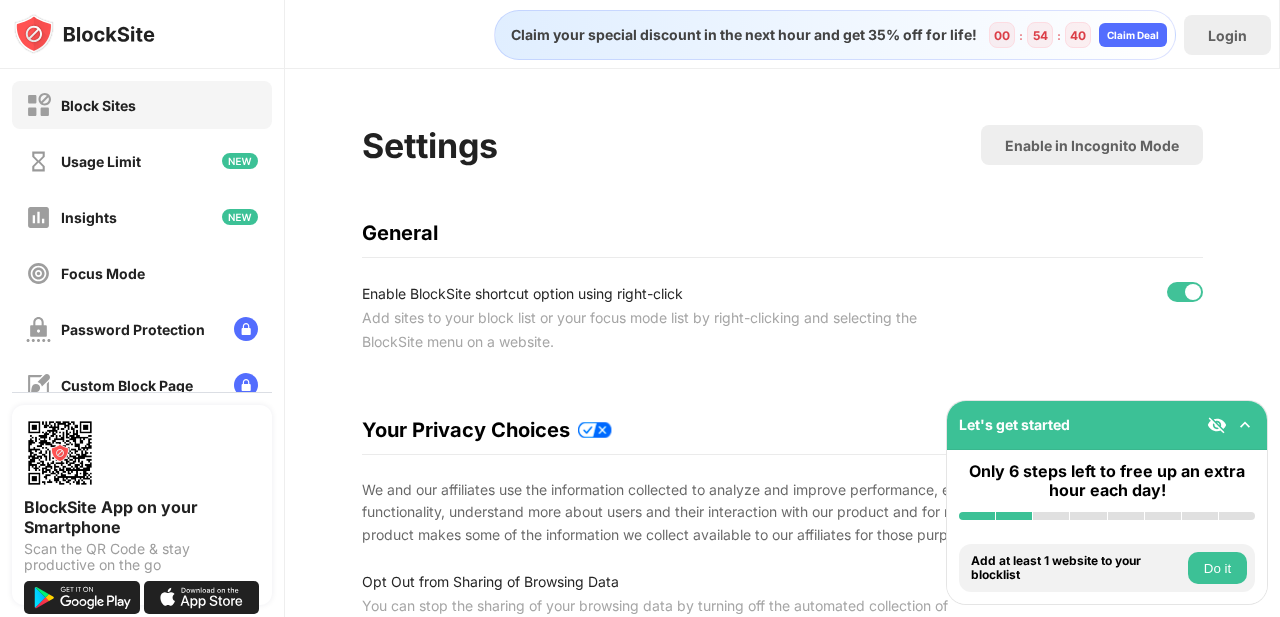 click on "Block Sites" at bounding box center (98, 105) 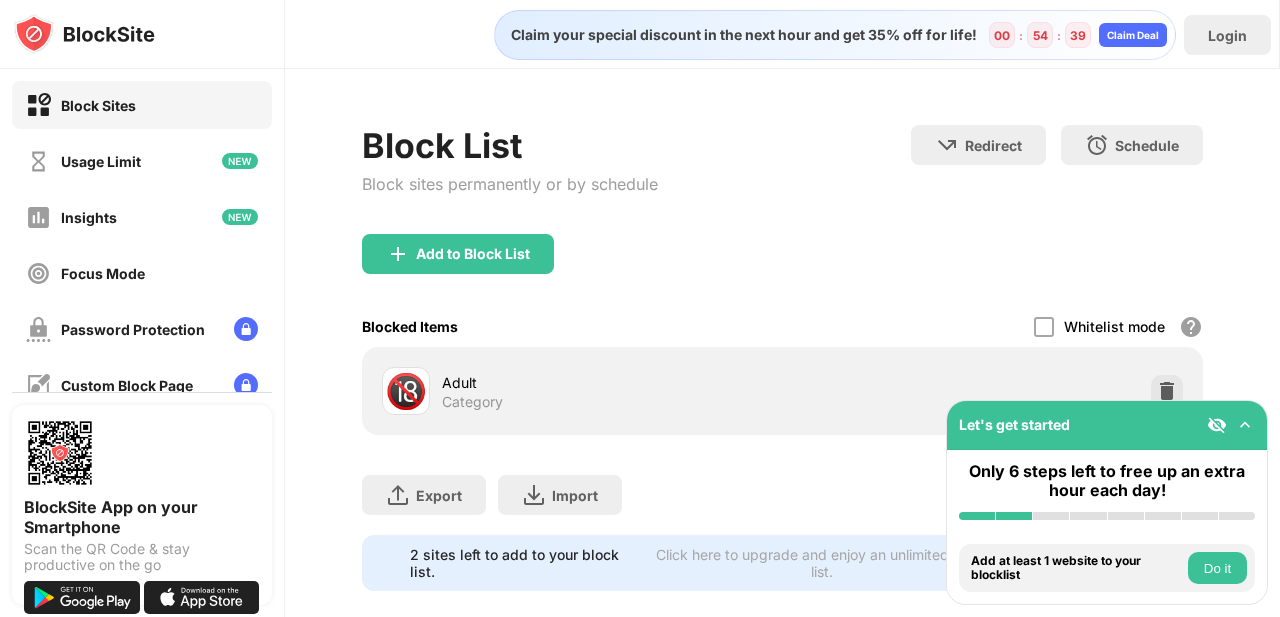 scroll, scrollTop: 29, scrollLeft: 0, axis: vertical 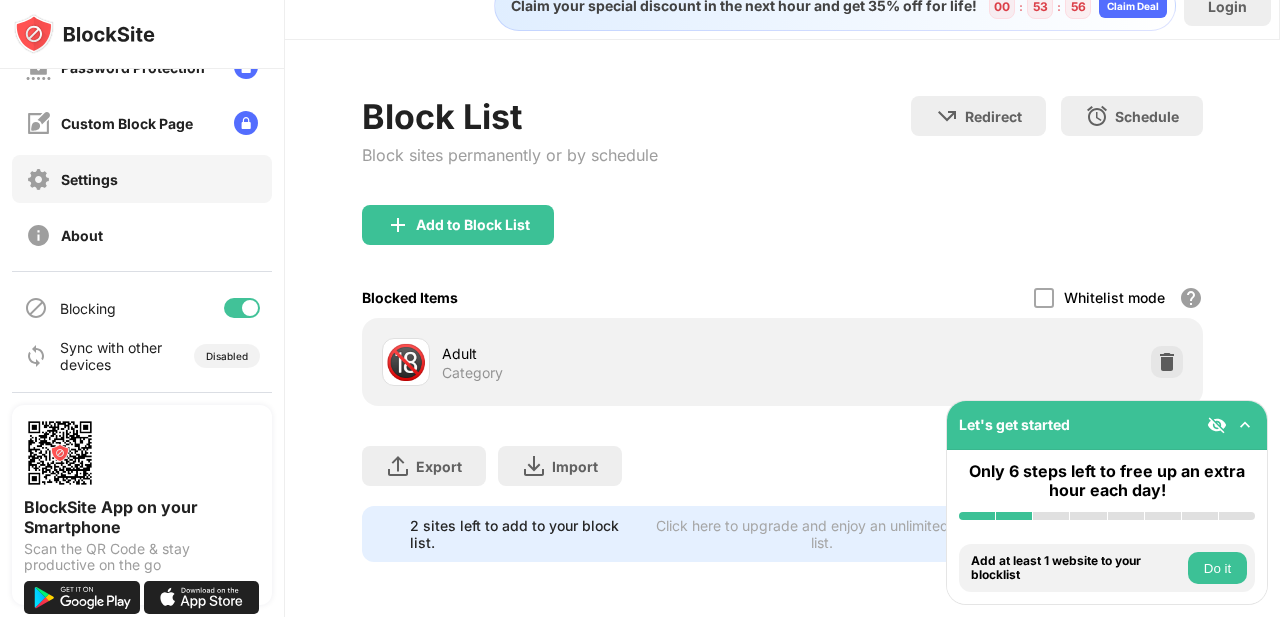 click on "Settings" at bounding box center (142, 179) 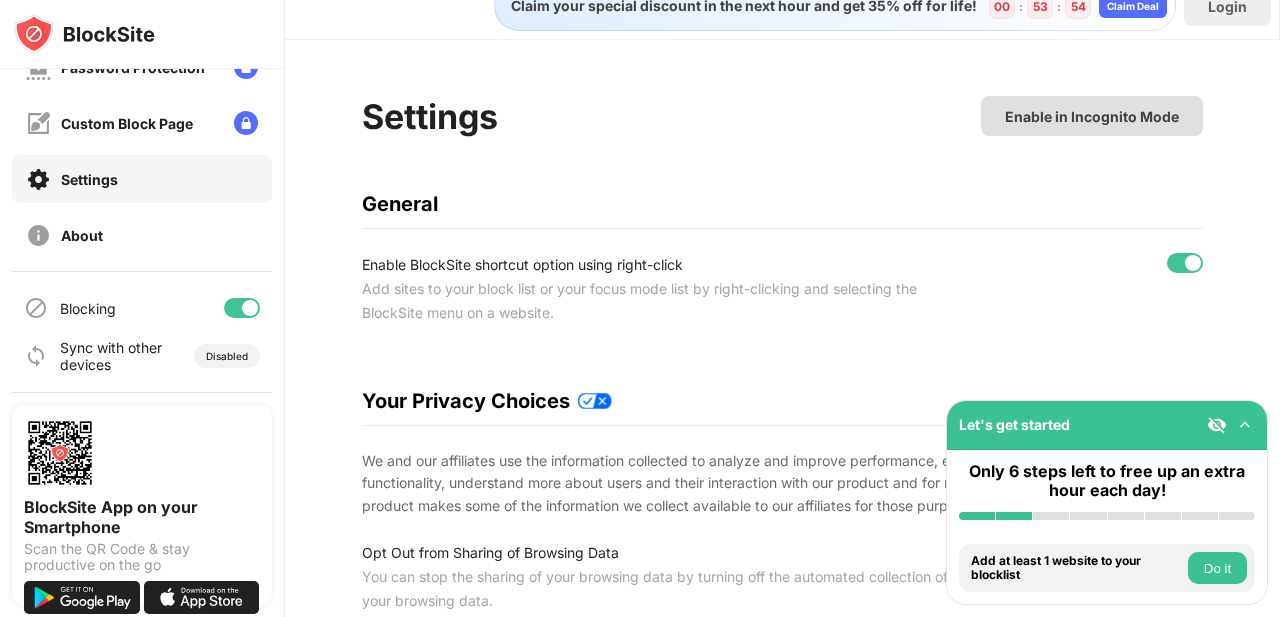 click on "Enable in Incognito Mode" at bounding box center (1092, 116) 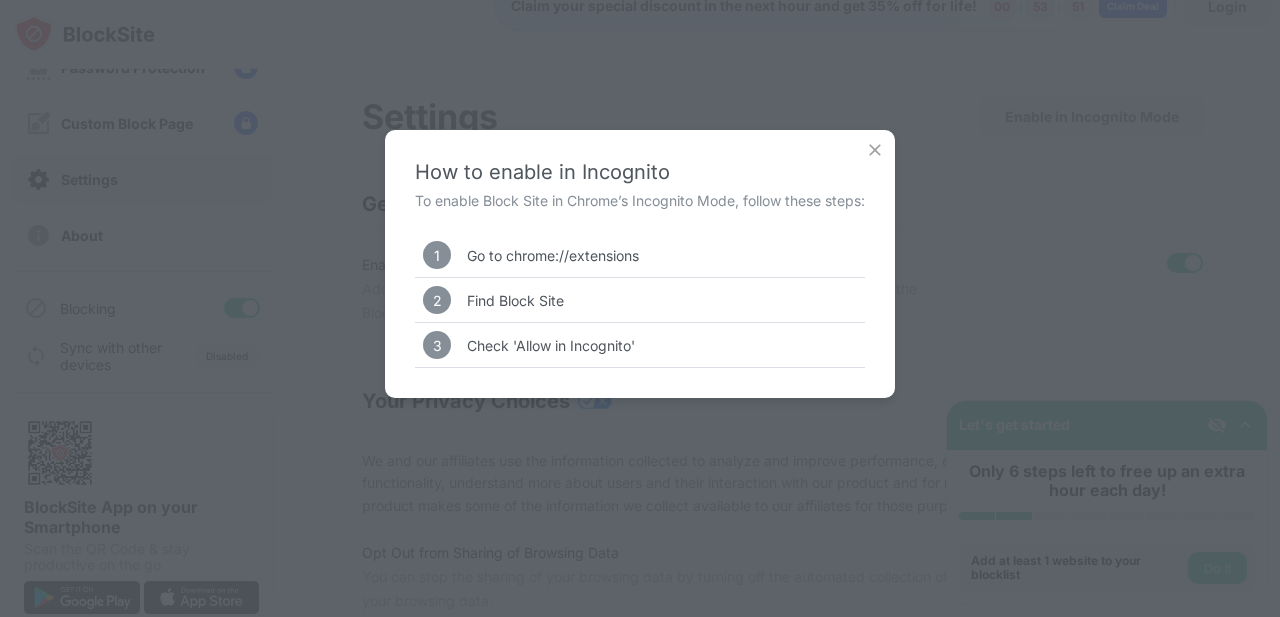 click at bounding box center [875, 150] 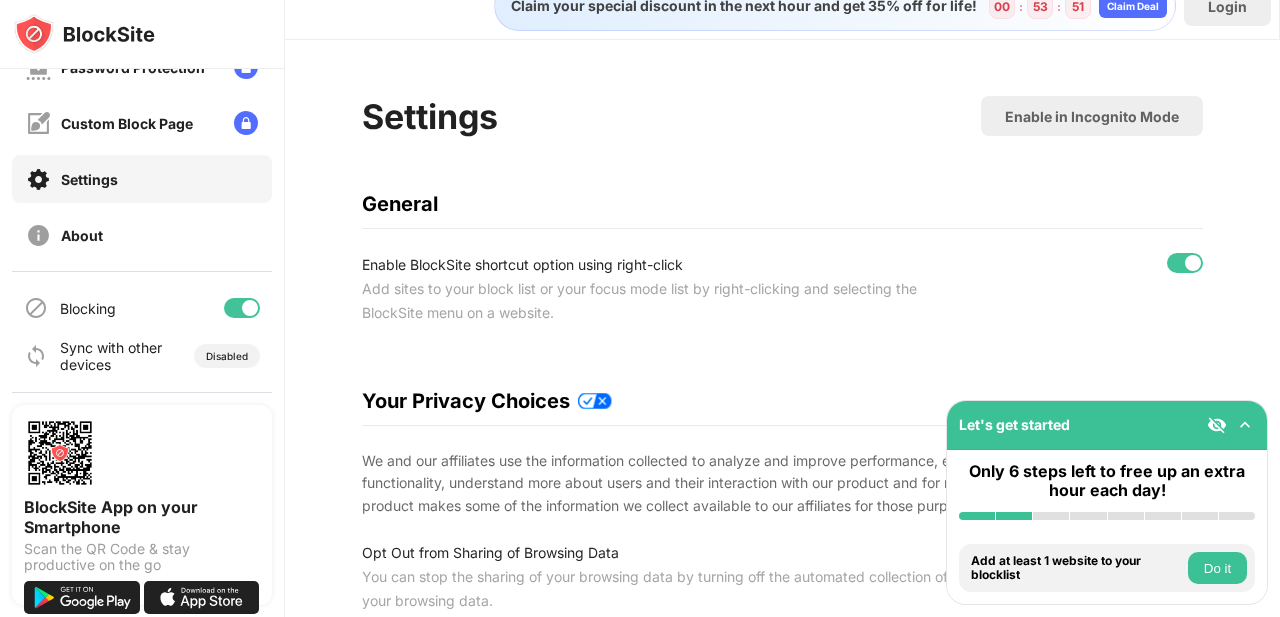 scroll, scrollTop: 0, scrollLeft: 0, axis: both 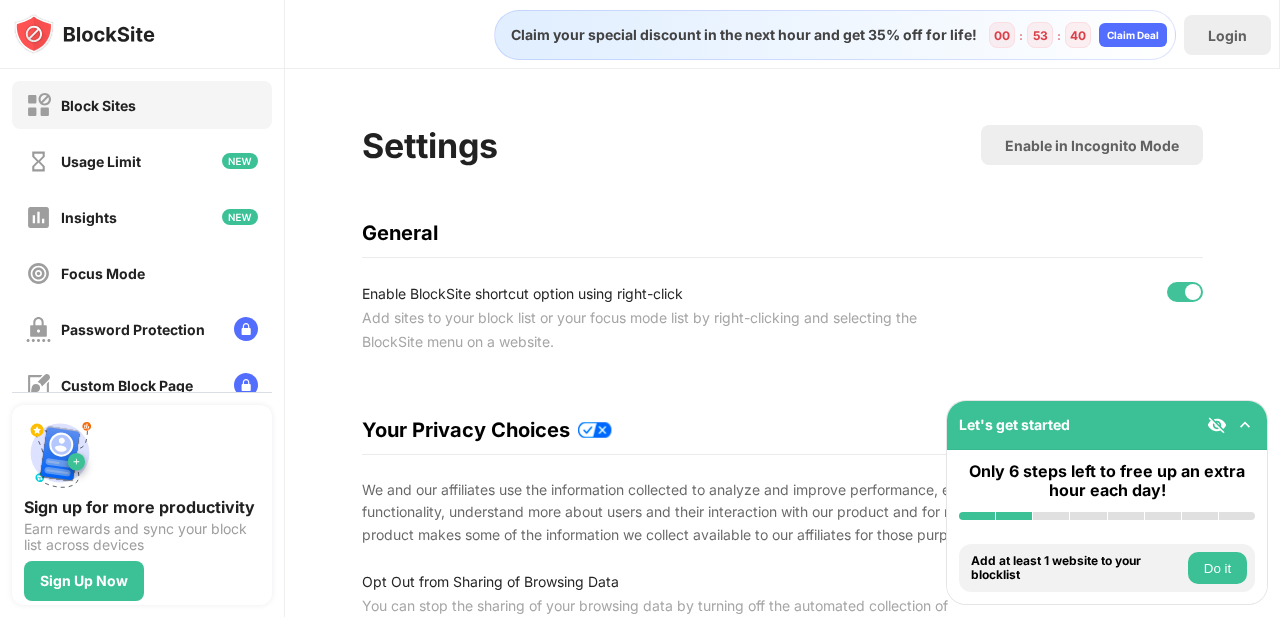 click on "Block Sites" at bounding box center (98, 105) 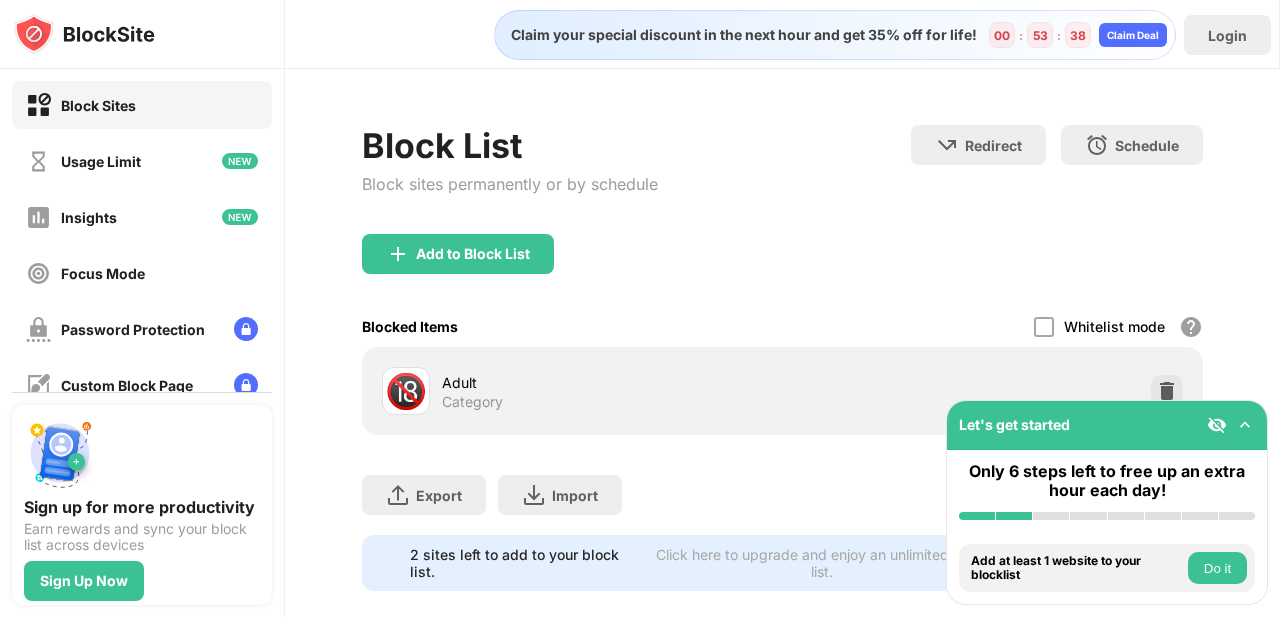 scroll, scrollTop: 29, scrollLeft: 0, axis: vertical 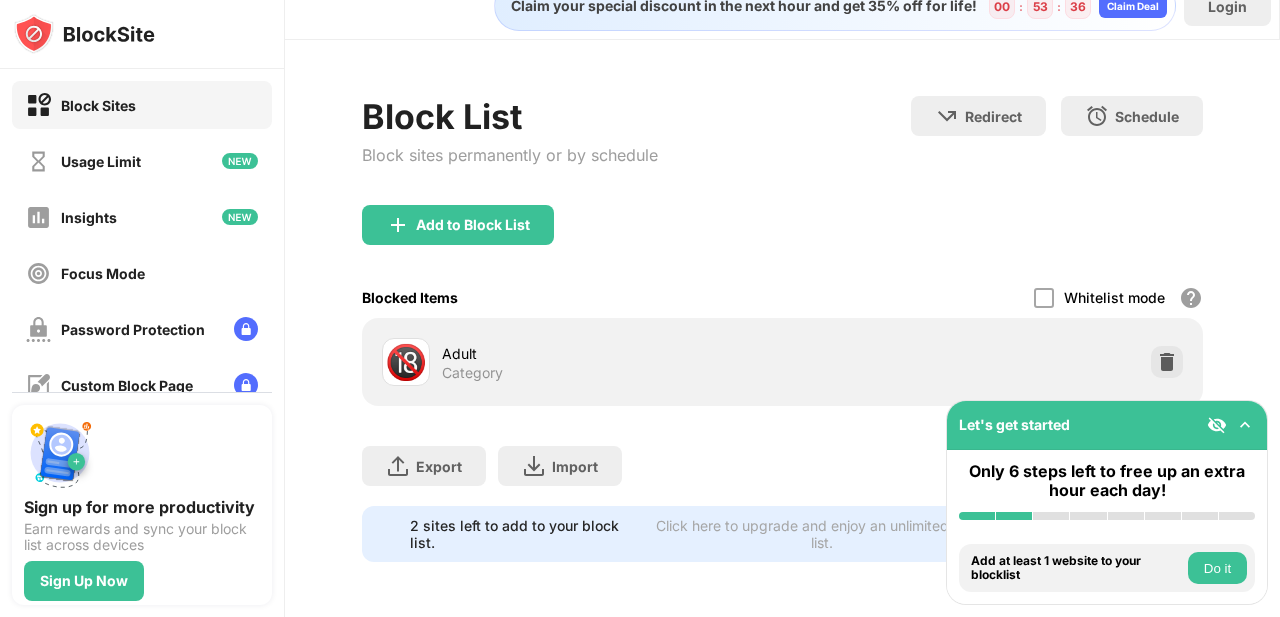 click on "🔞 Adult Category" at bounding box center [782, 362] 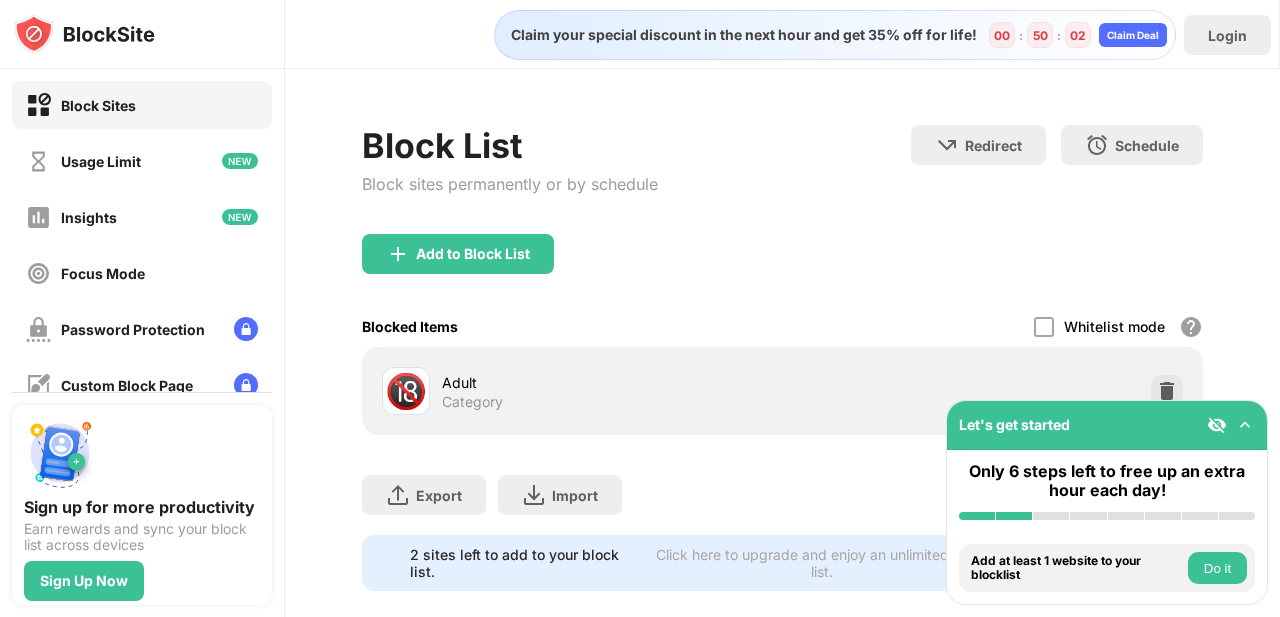 scroll, scrollTop: 29, scrollLeft: 0, axis: vertical 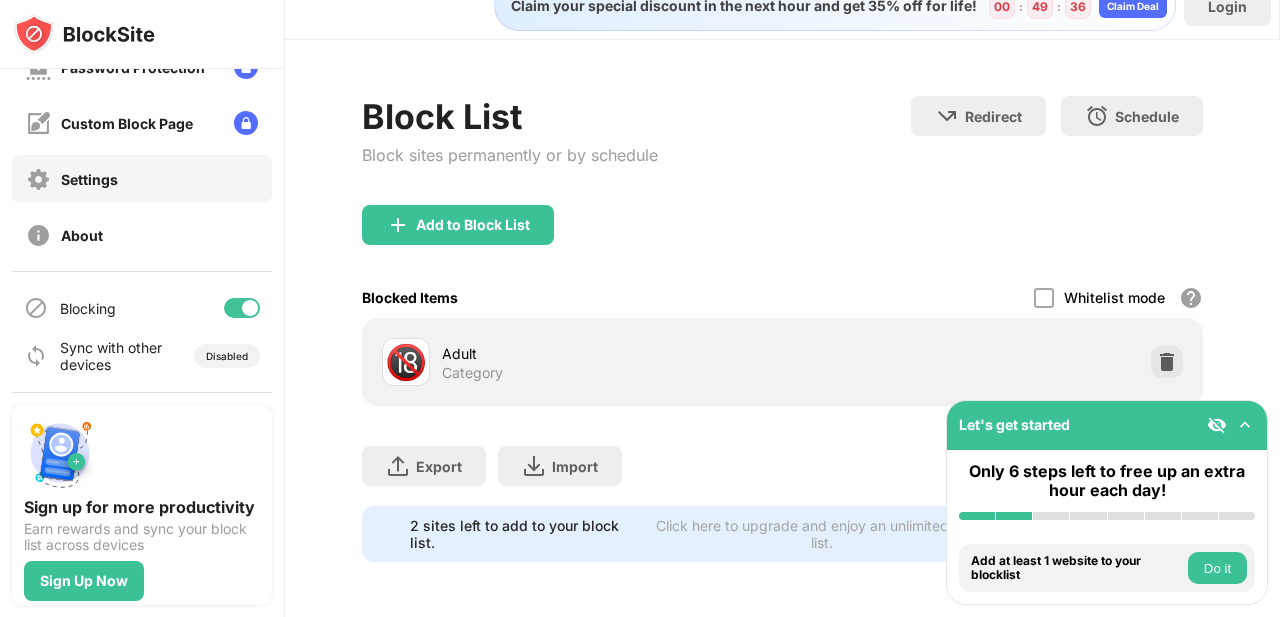 click on "Settings" at bounding box center [142, 179] 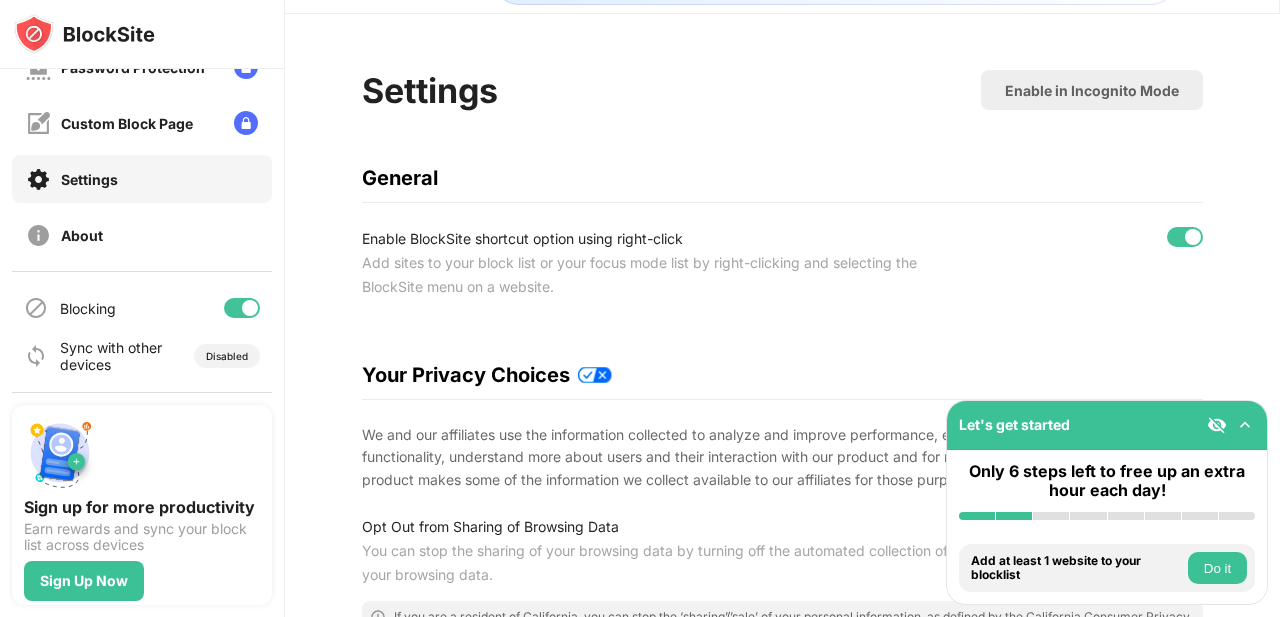 scroll, scrollTop: 0, scrollLeft: 0, axis: both 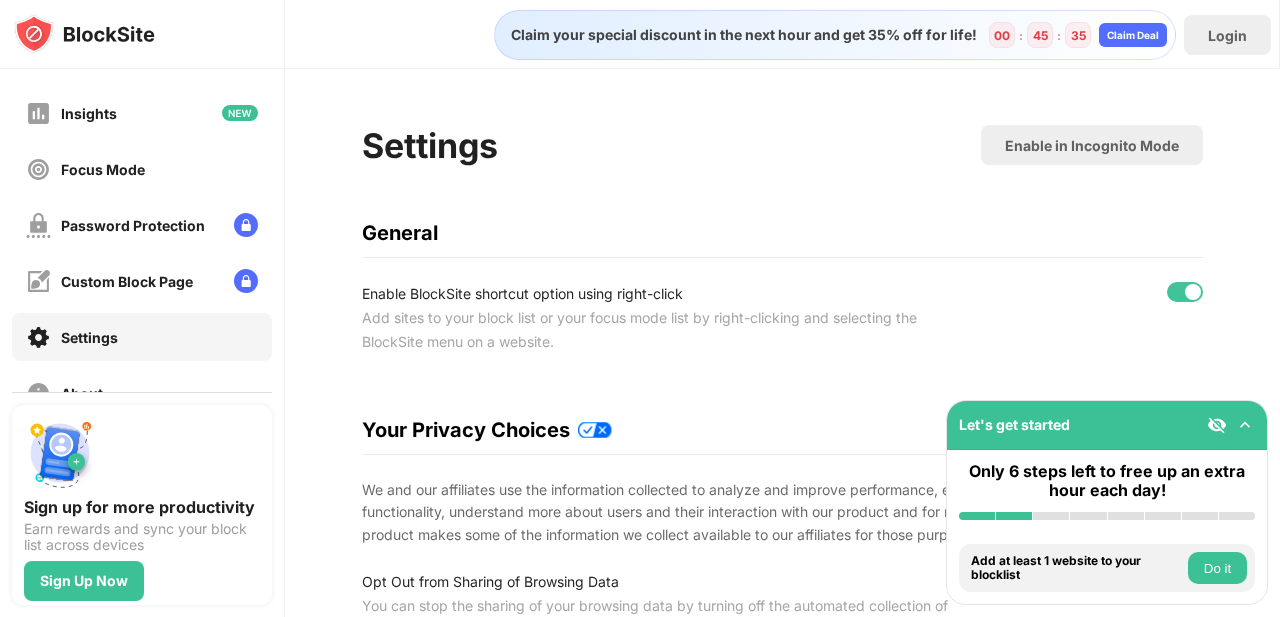 click on "Enable BlockSite shortcut option using right-click" at bounding box center (656, 294) 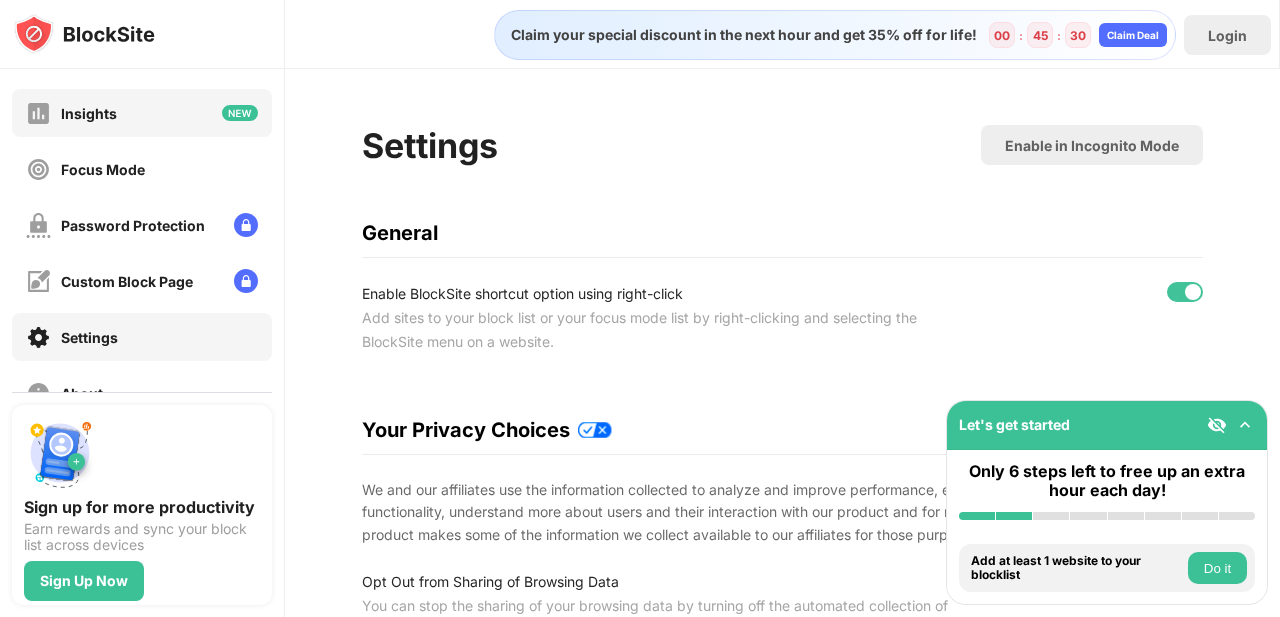 scroll, scrollTop: 0, scrollLeft: 0, axis: both 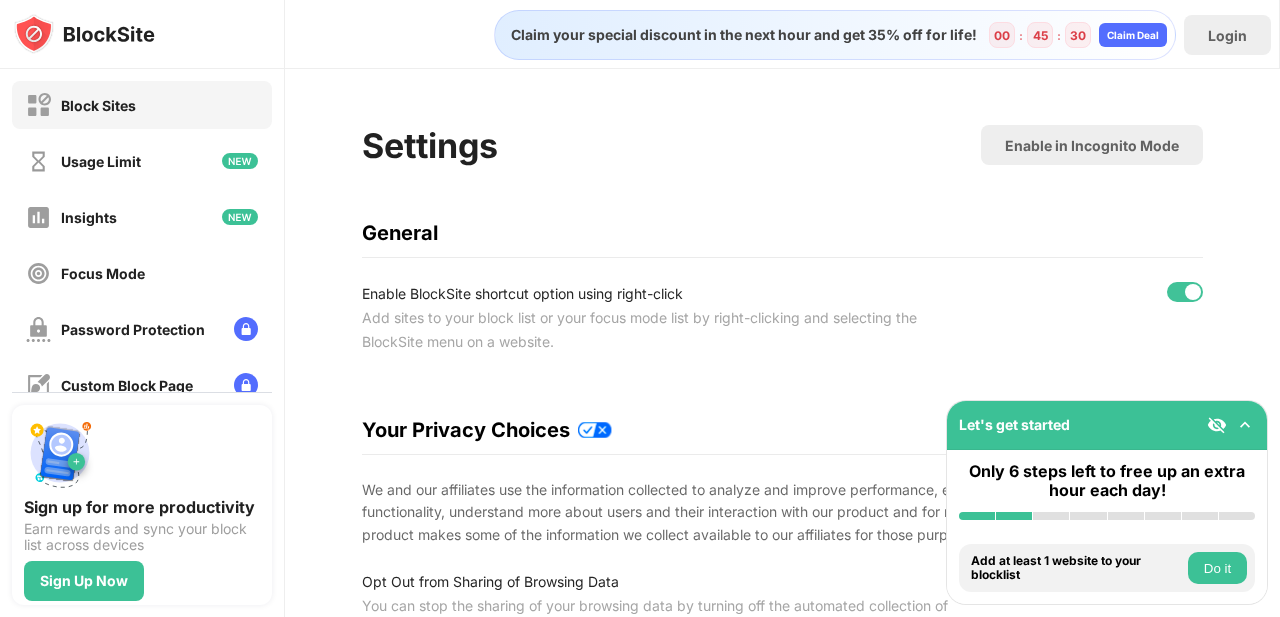 click on "Block Sites" at bounding box center [142, 105] 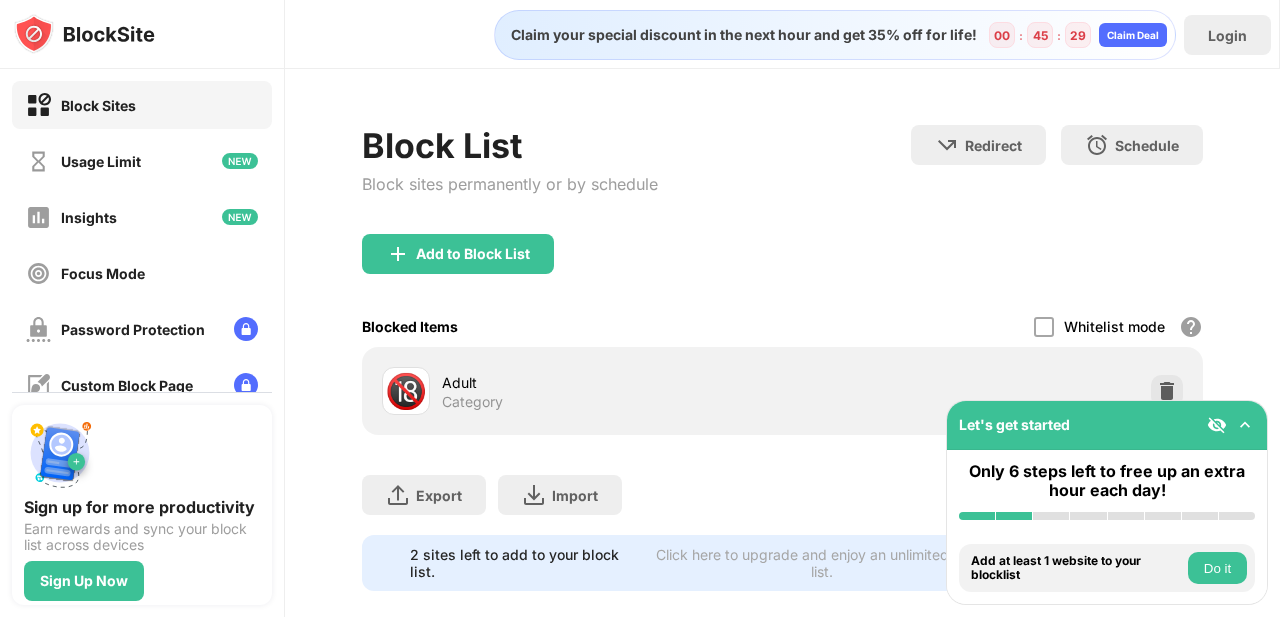 scroll, scrollTop: 29, scrollLeft: 0, axis: vertical 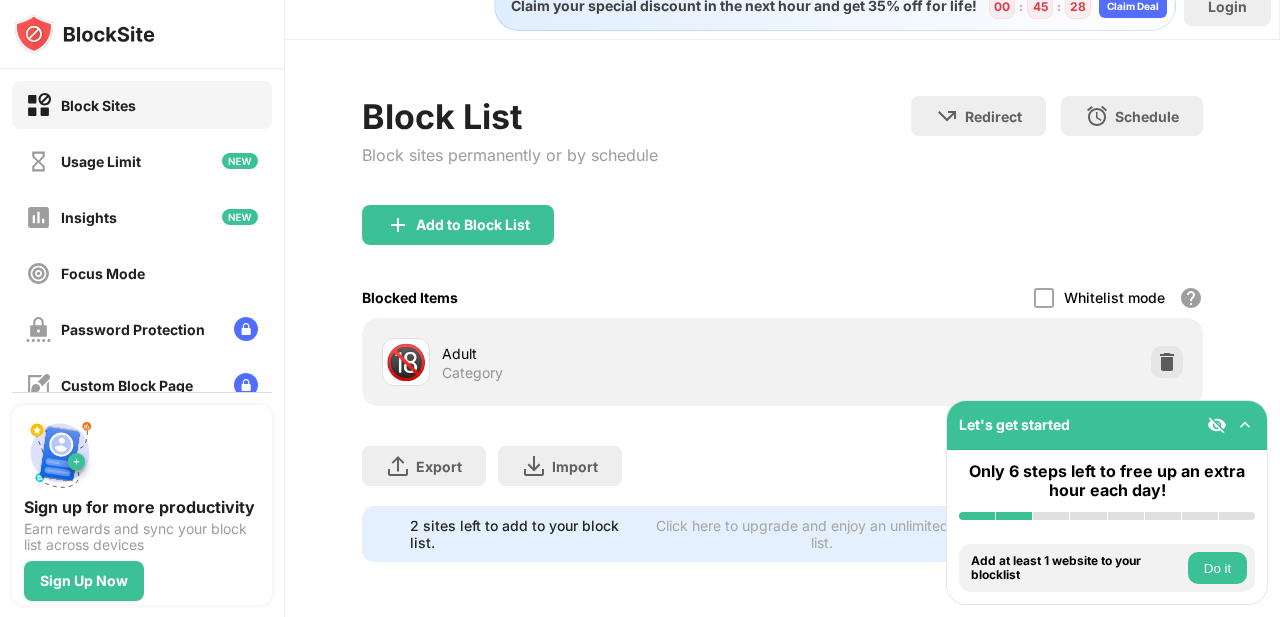 click on "Adult" at bounding box center [612, 353] 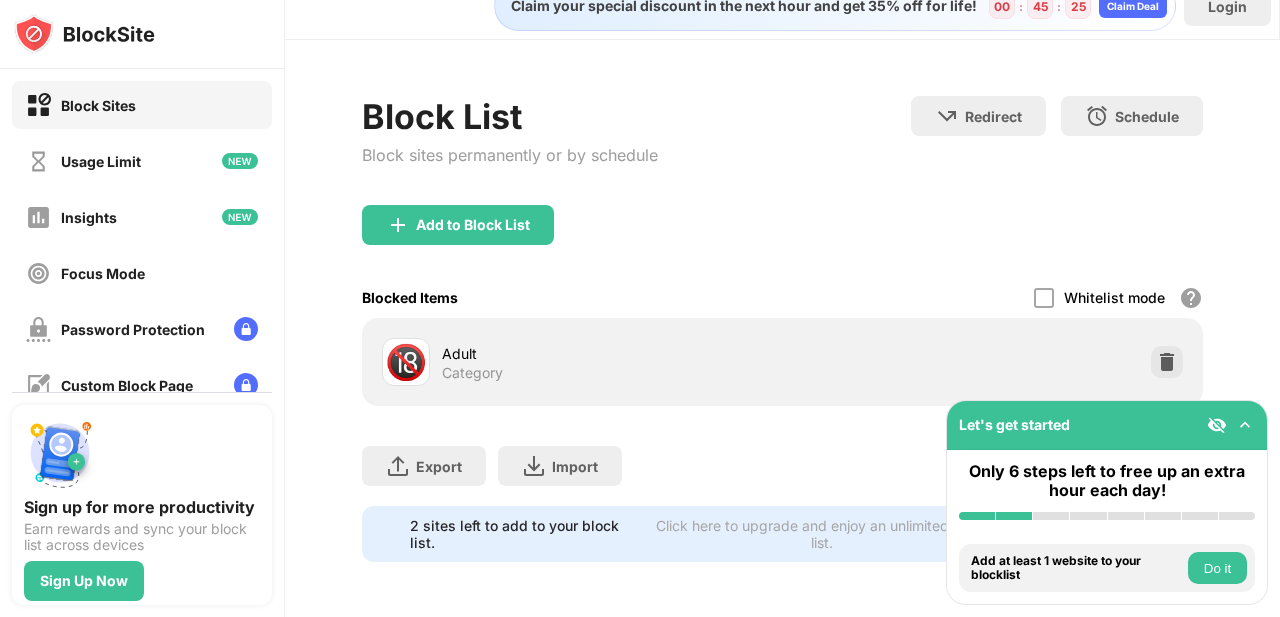 click on "Do it" at bounding box center [1217, 568] 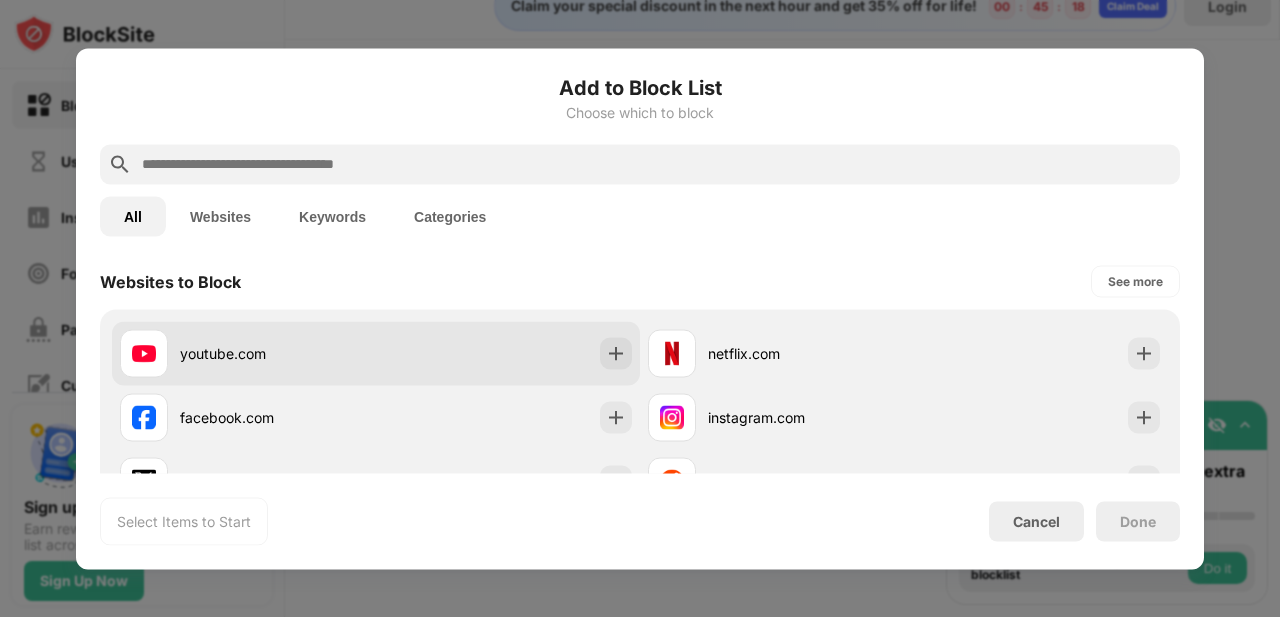 scroll, scrollTop: 0, scrollLeft: 0, axis: both 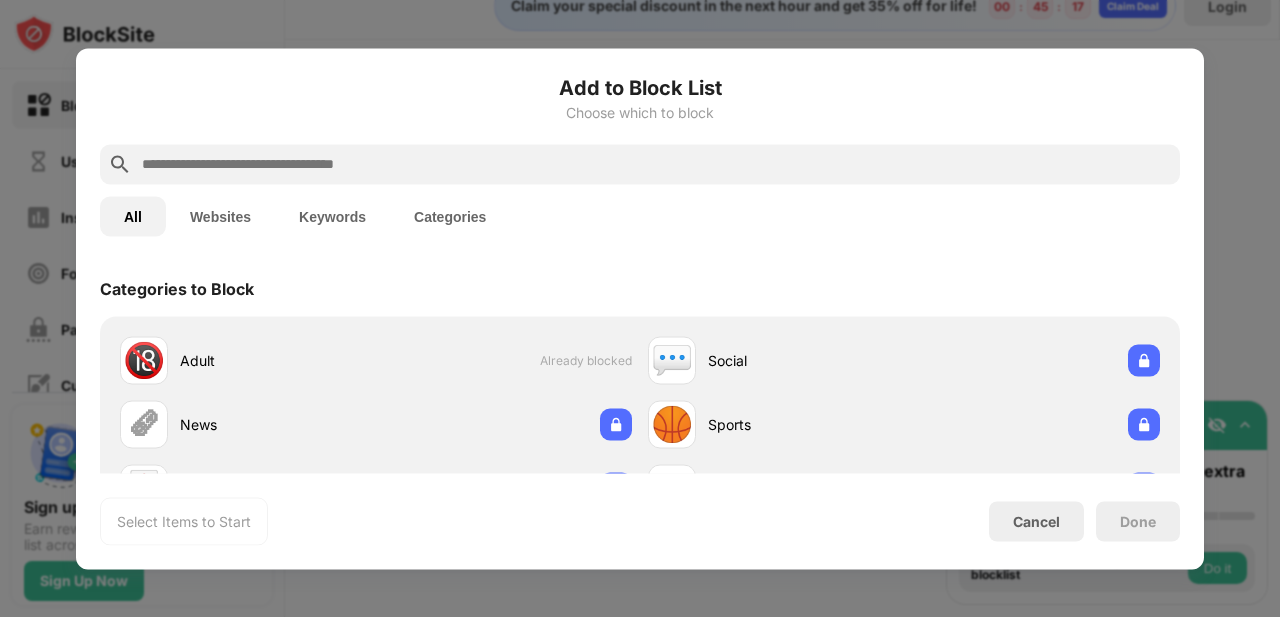 click on "Websites" at bounding box center (220, 216) 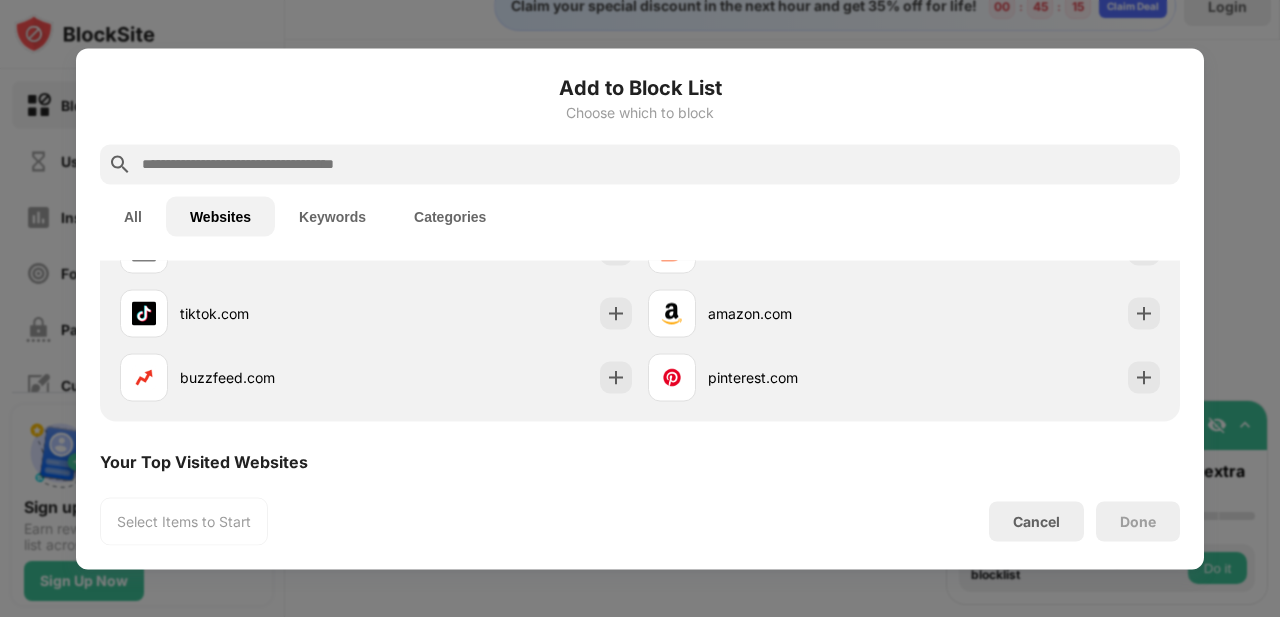 scroll, scrollTop: 515, scrollLeft: 0, axis: vertical 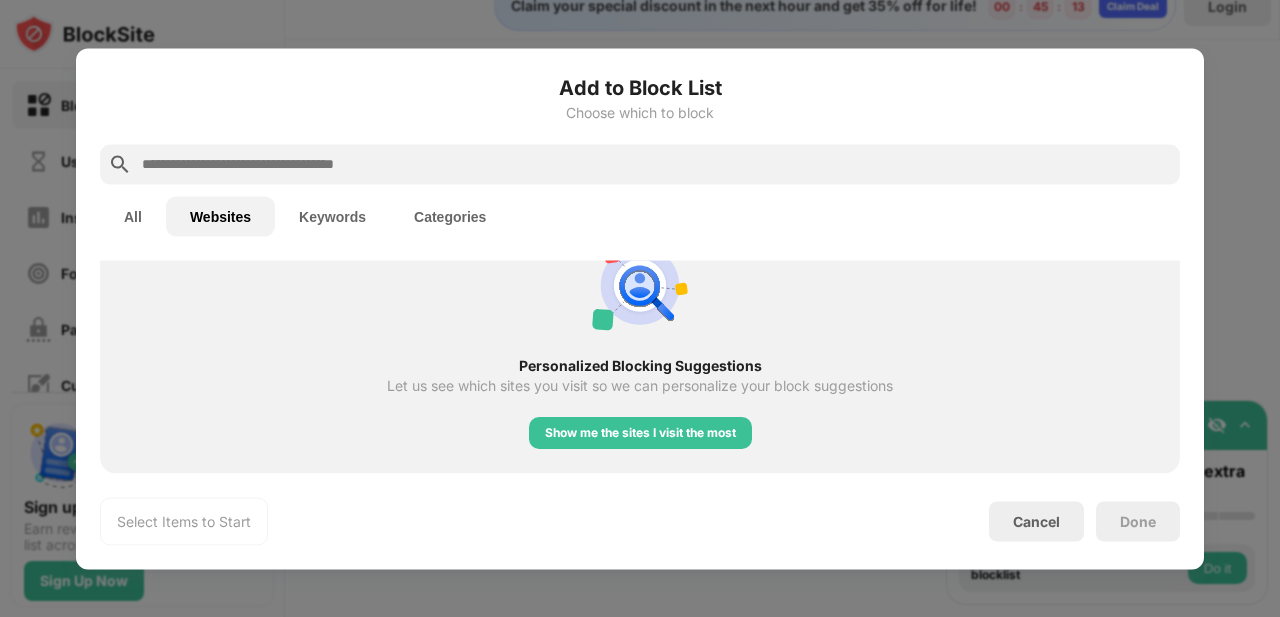 click at bounding box center (640, 164) 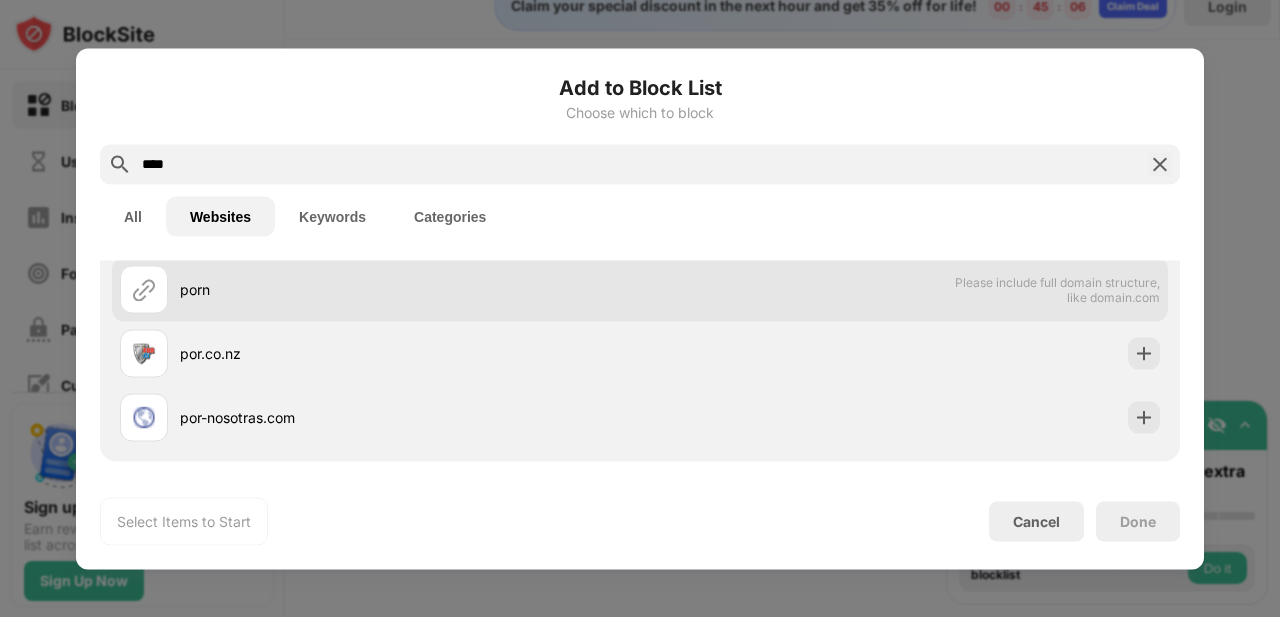 scroll, scrollTop: 0, scrollLeft: 0, axis: both 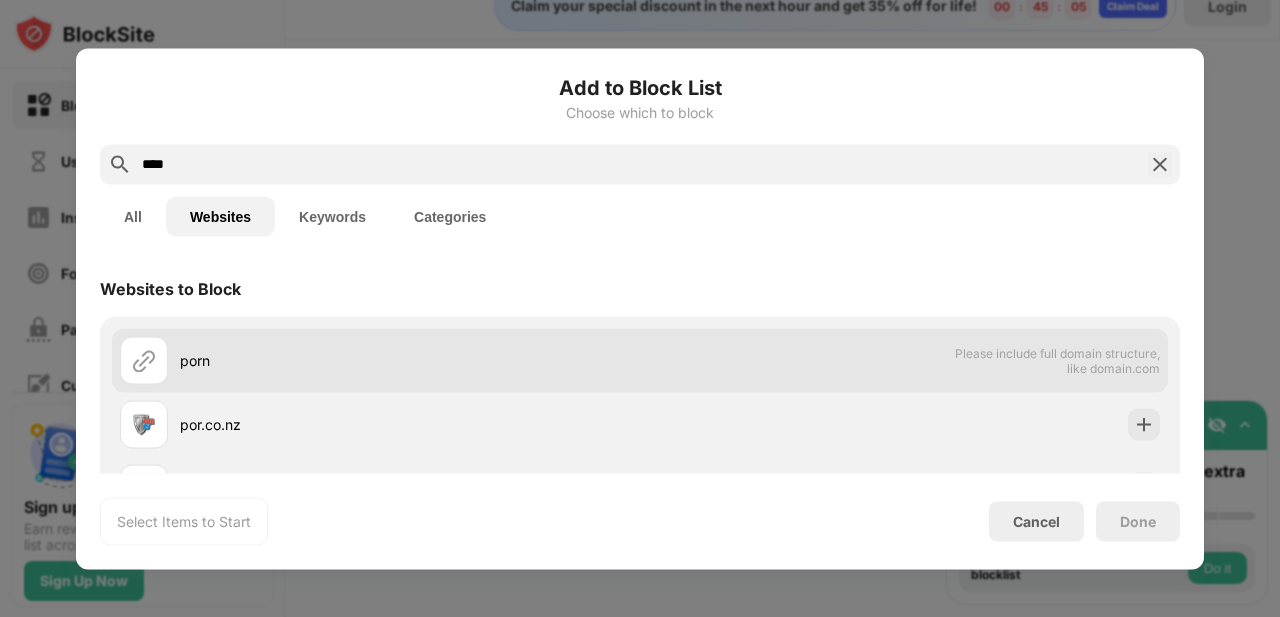 click on "porn" at bounding box center [380, 360] 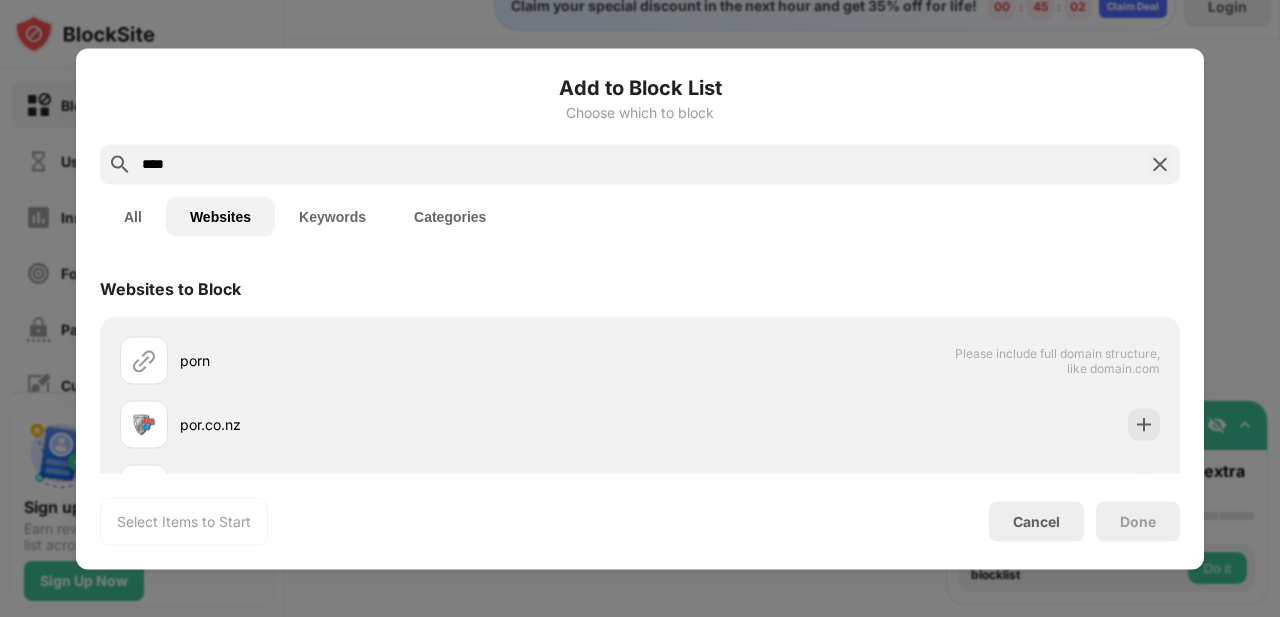 click on "****" at bounding box center [640, 164] 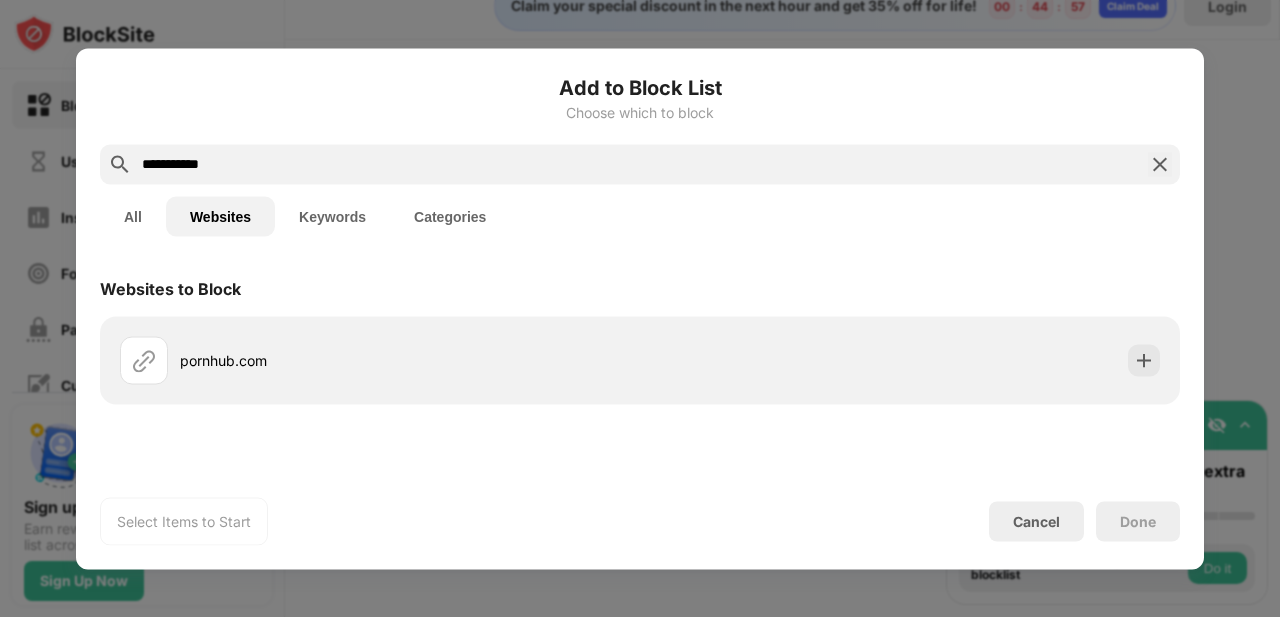 type on "**********" 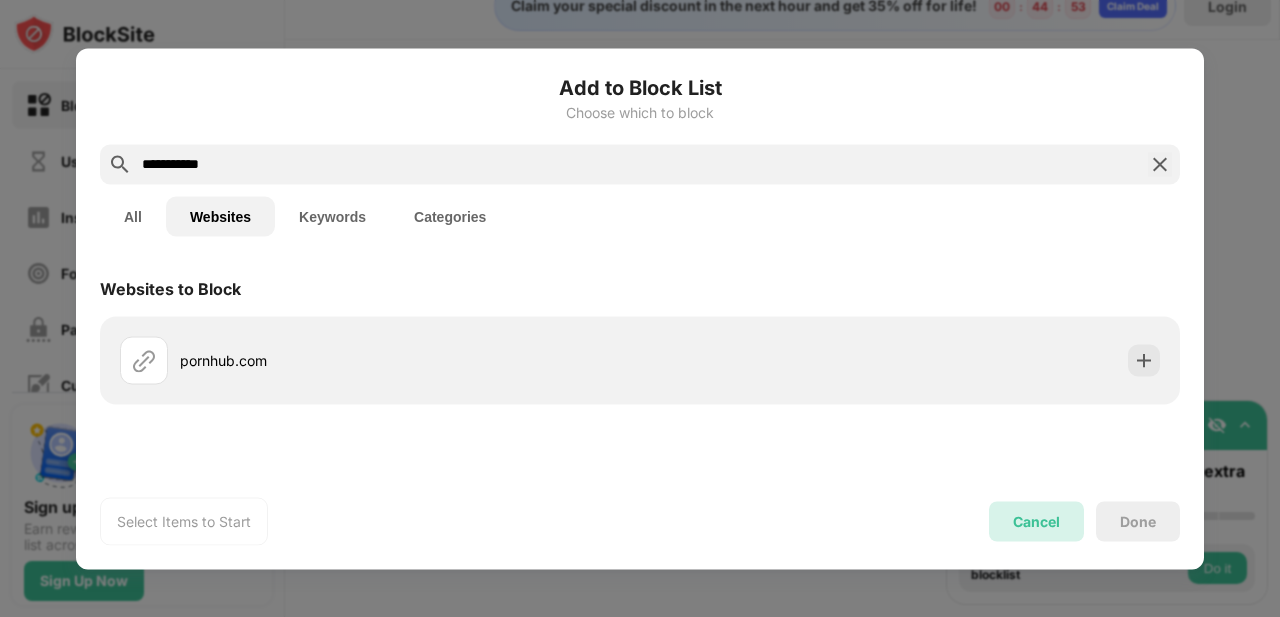 click on "Cancel" at bounding box center (1036, 521) 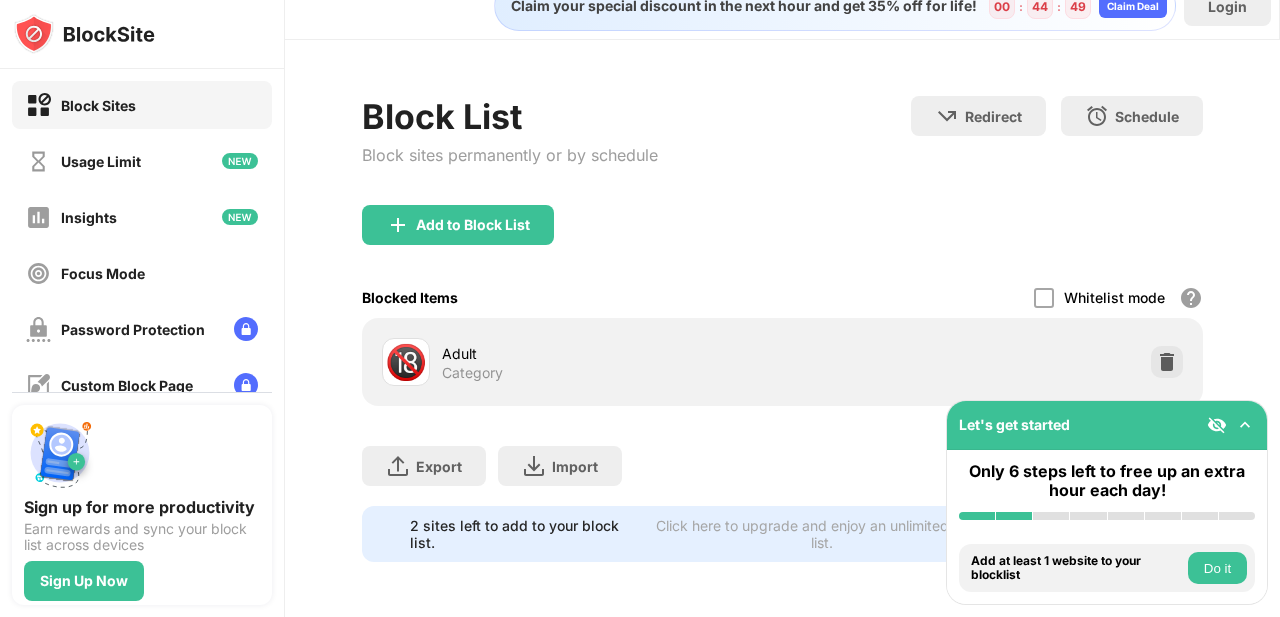 click at bounding box center [1217, 425] 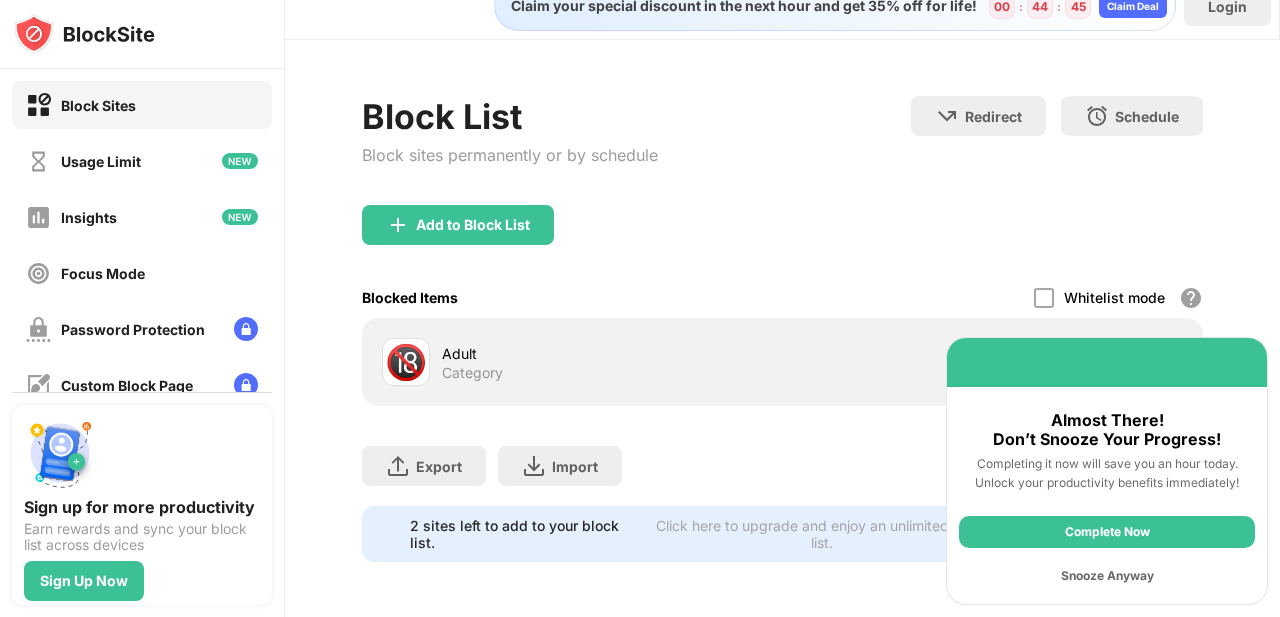 click on "Snooze Anyway" at bounding box center [1107, 576] 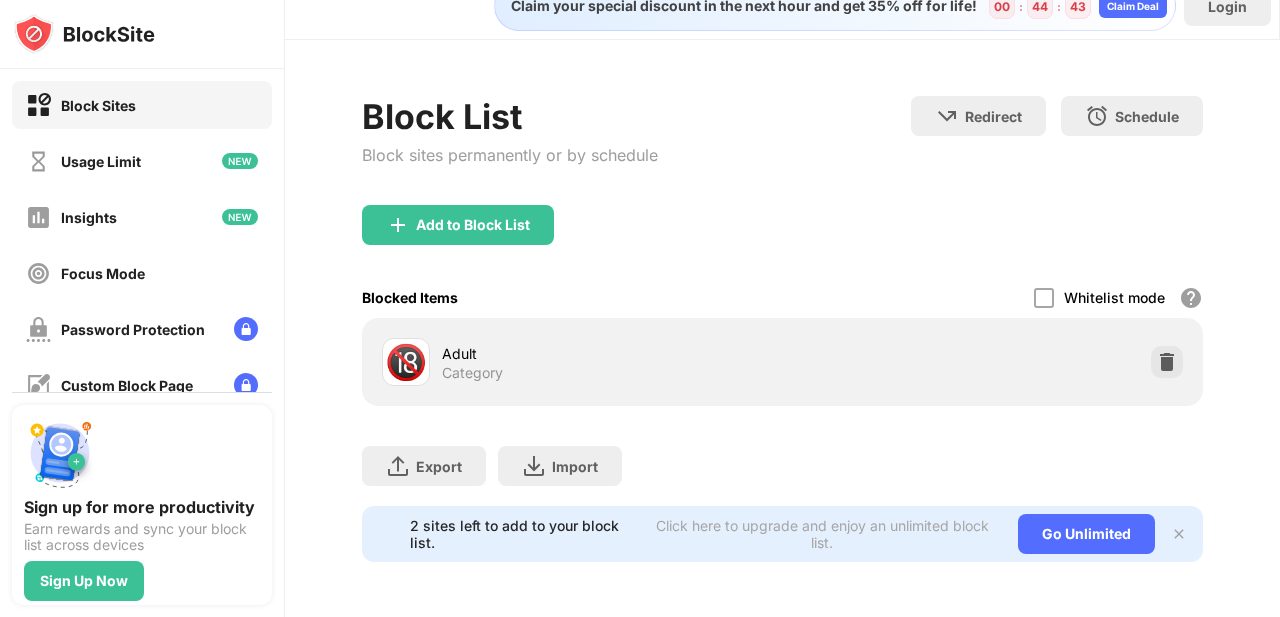 click on "2 sites left to add to your block list. Click here to upgrade and enjoy an unlimited block list. Go Unlimited" at bounding box center (782, 534) 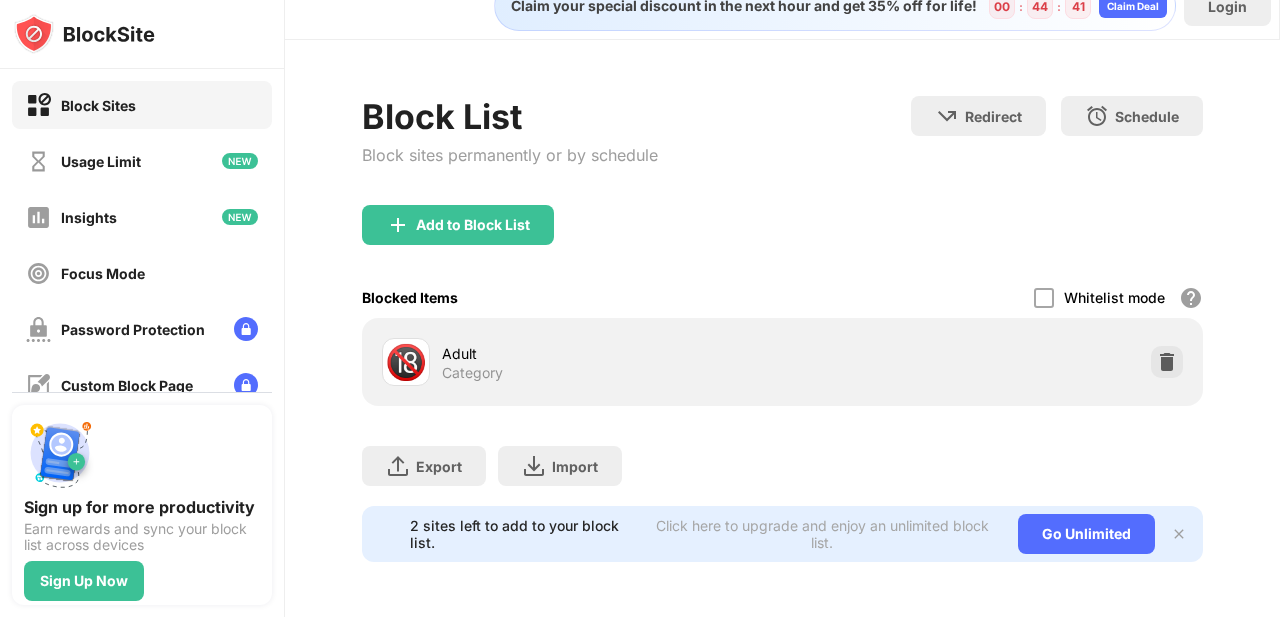 click at bounding box center [1179, 534] 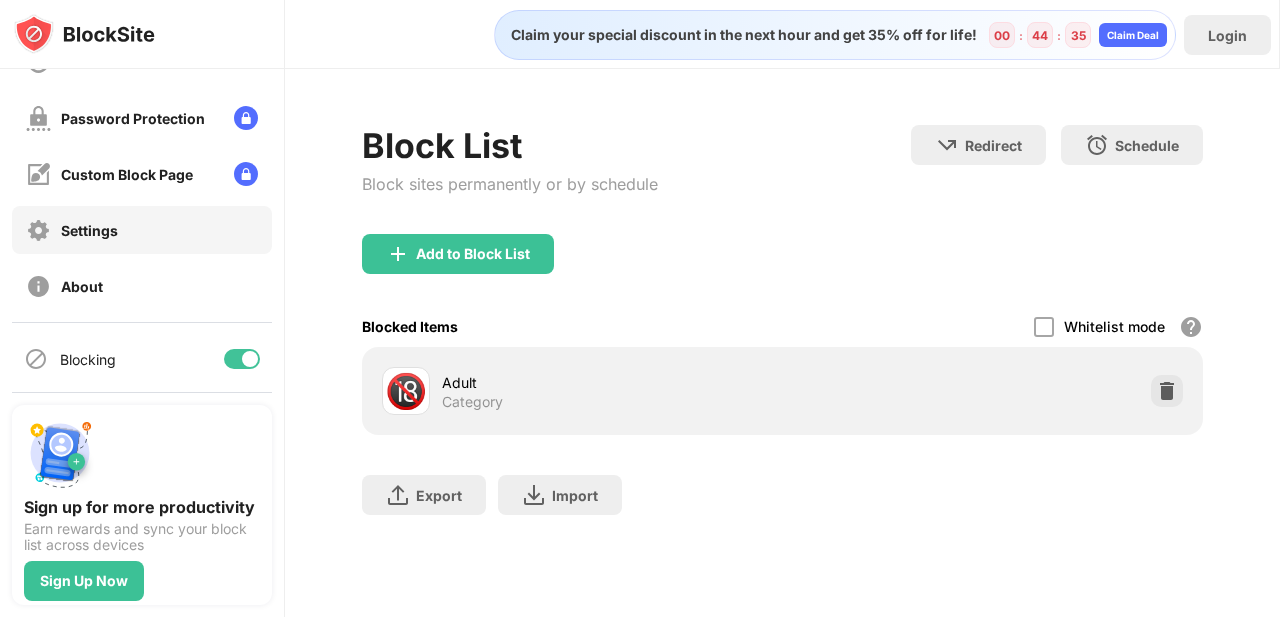 scroll, scrollTop: 207, scrollLeft: 0, axis: vertical 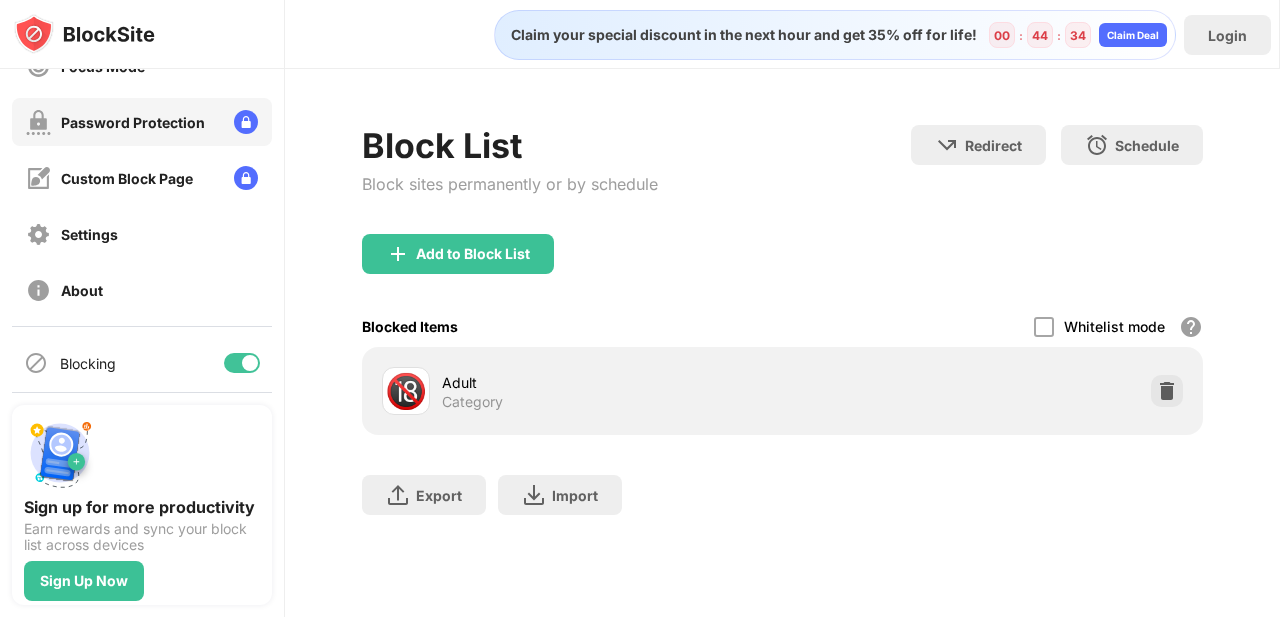 click on "Password Protection" at bounding box center [142, 122] 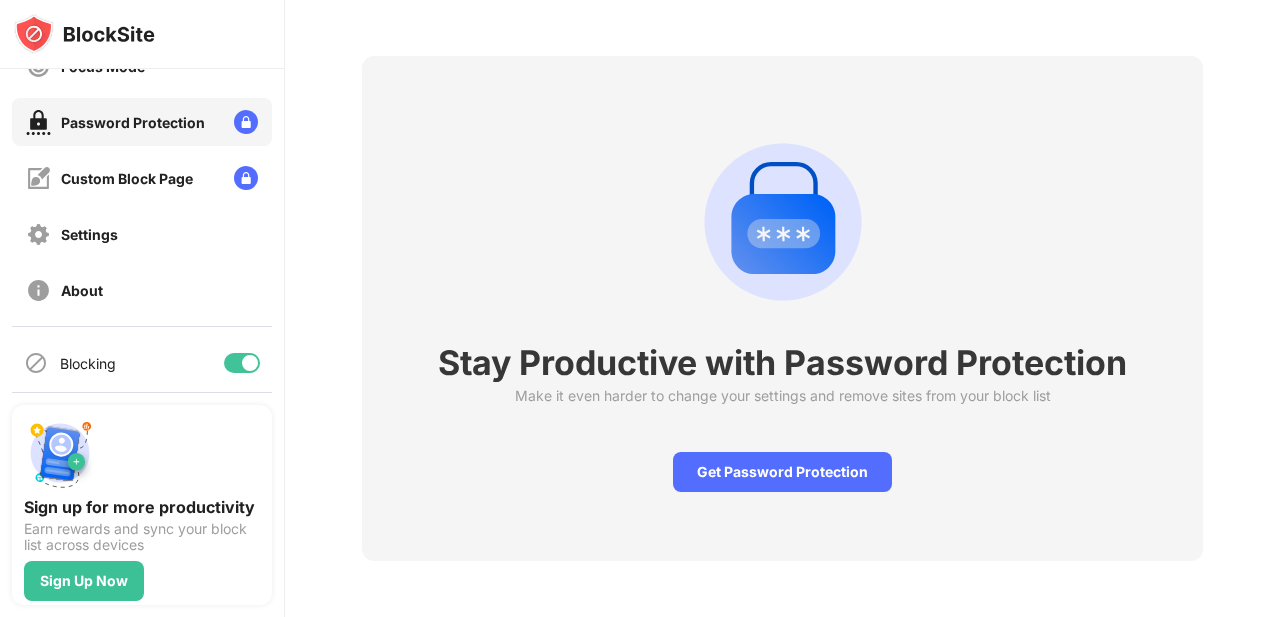 scroll, scrollTop: 0, scrollLeft: 0, axis: both 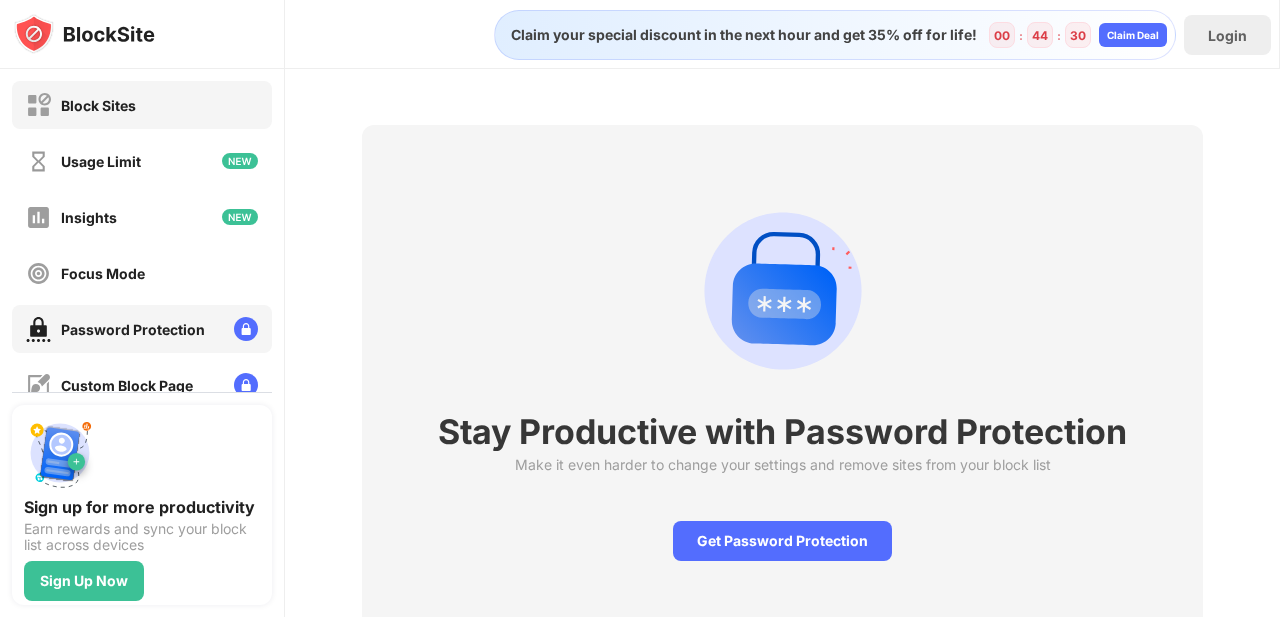 click on "Block Sites" at bounding box center [98, 105] 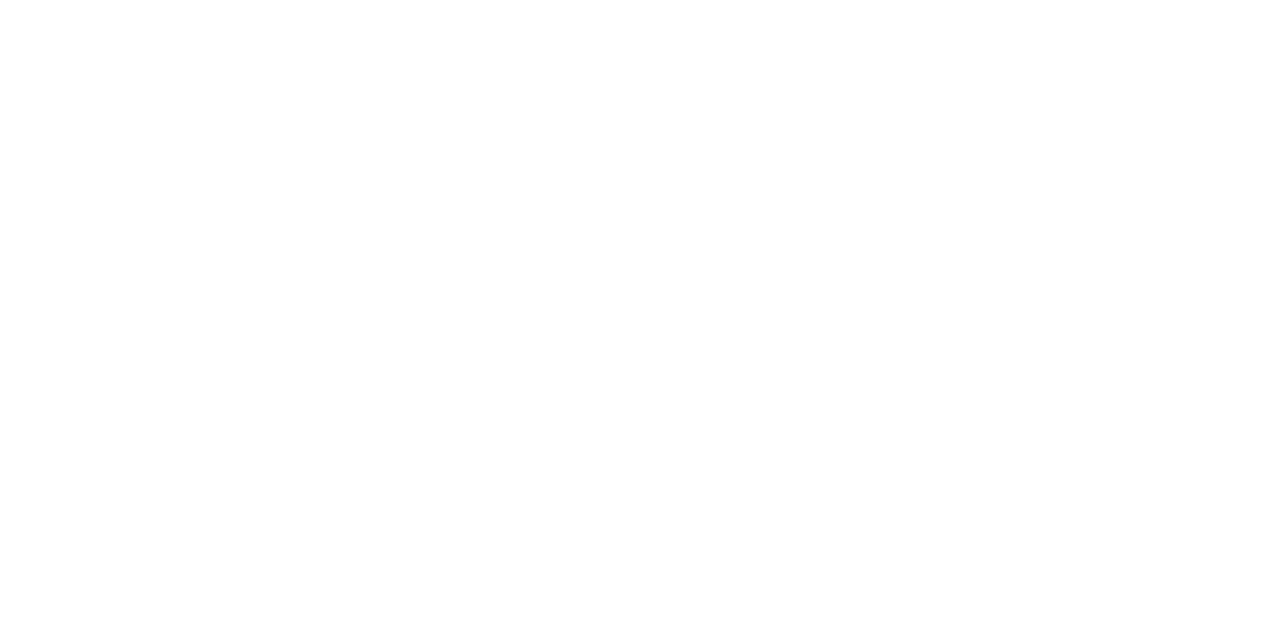 scroll, scrollTop: 0, scrollLeft: 0, axis: both 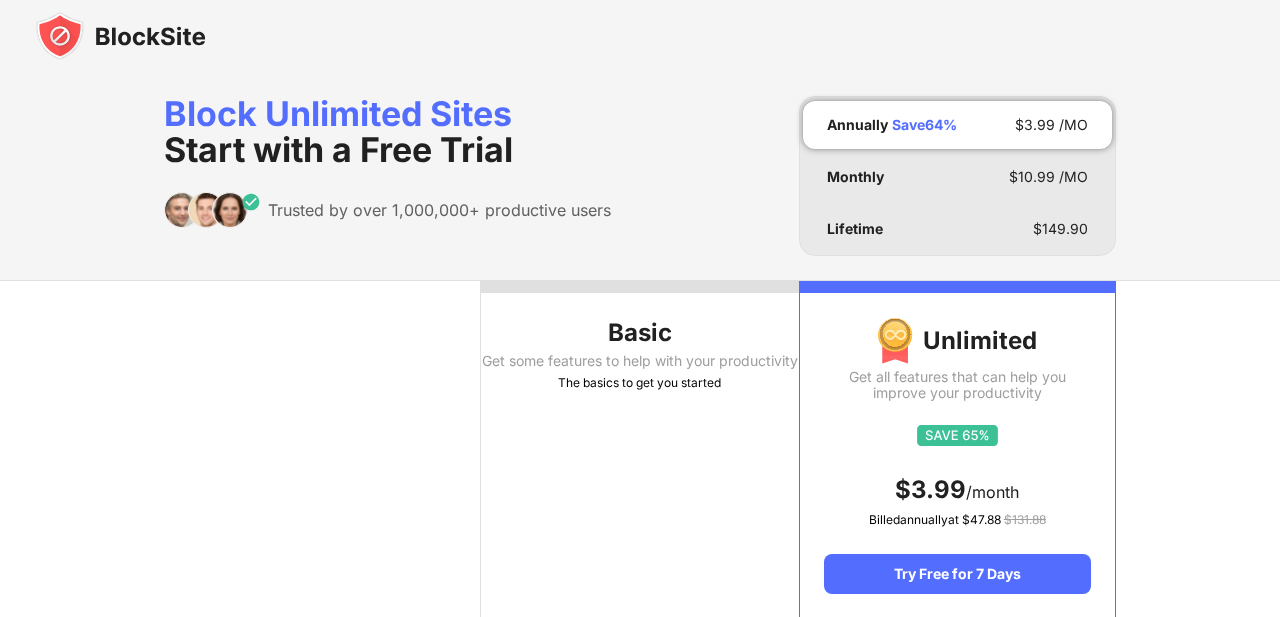 click at bounding box center (121, 36) 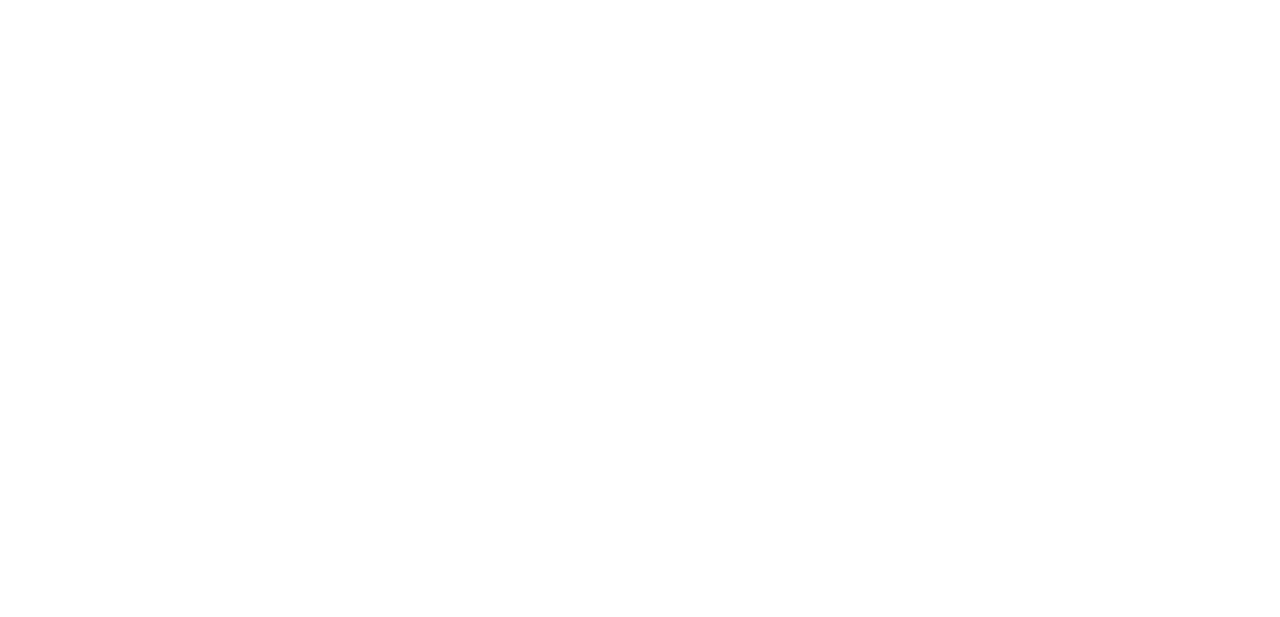 scroll, scrollTop: 0, scrollLeft: 0, axis: both 